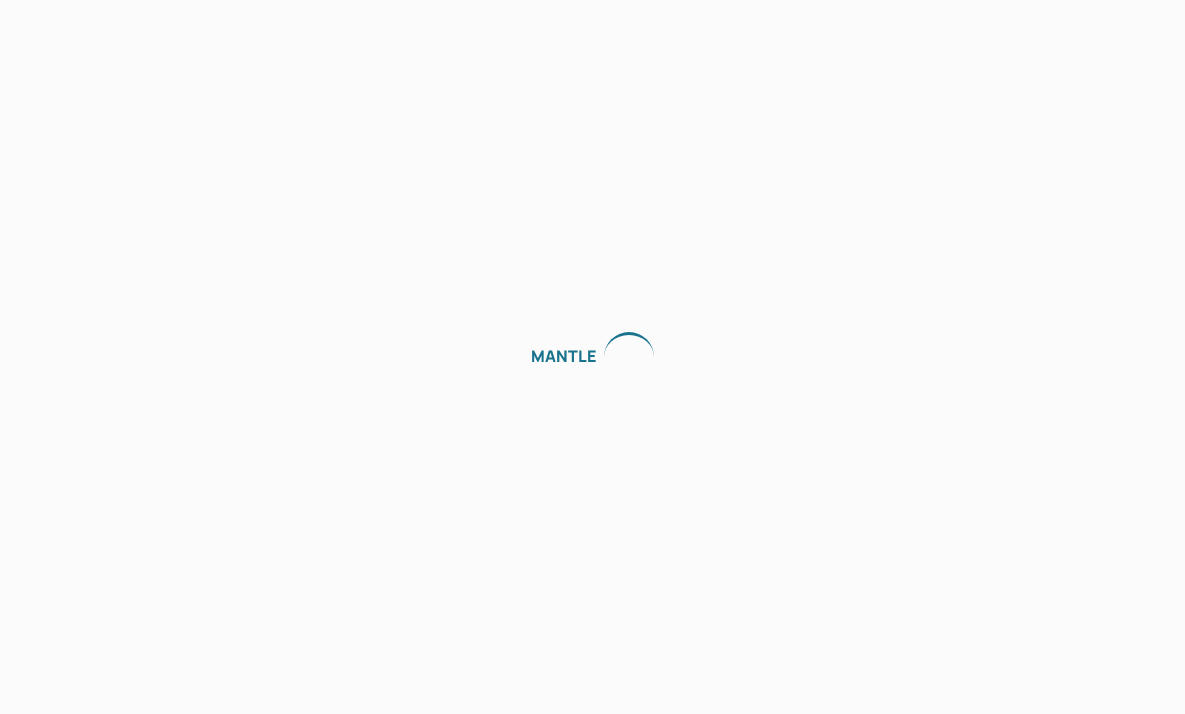scroll, scrollTop: 0, scrollLeft: 0, axis: both 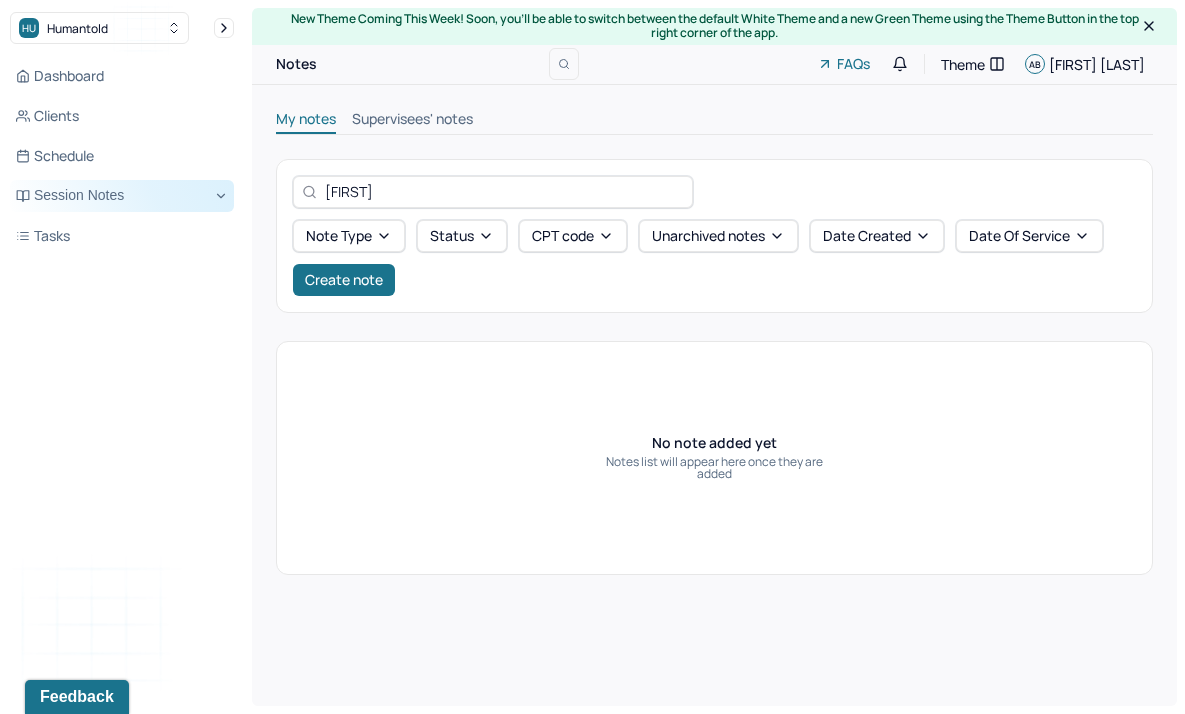 click on "Session Notes" at bounding box center [122, 196] 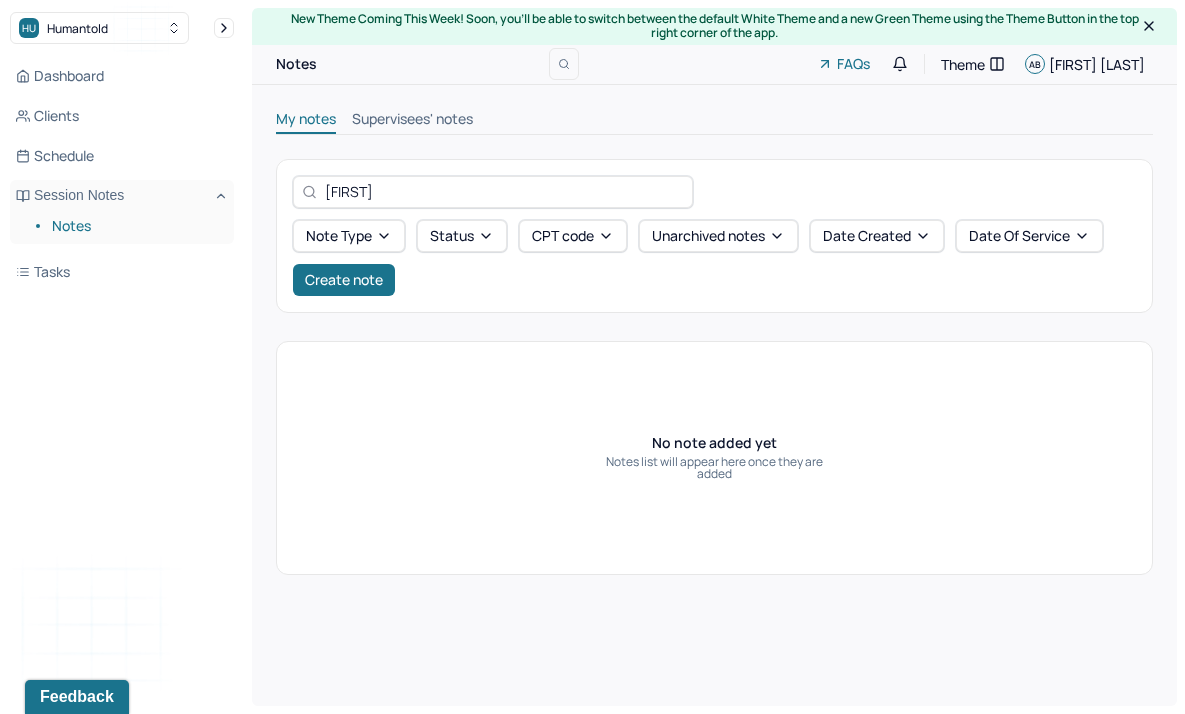 click on "Notes" at bounding box center (135, 226) 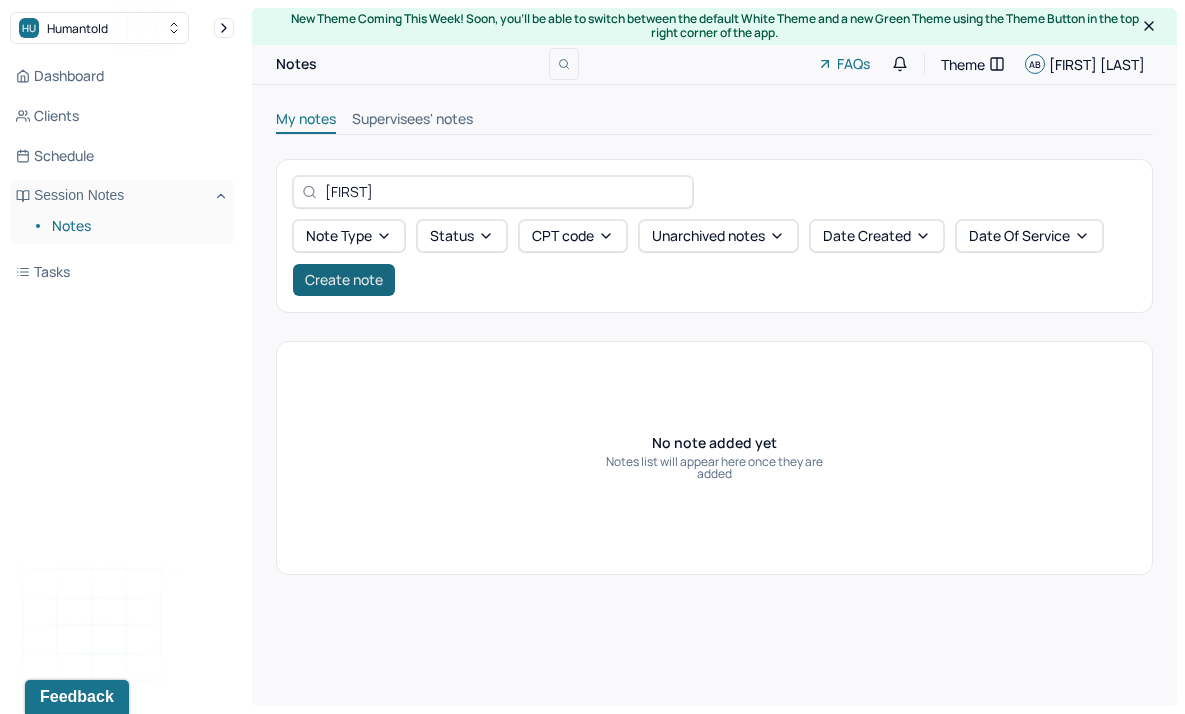 click on "Create note" at bounding box center (344, 280) 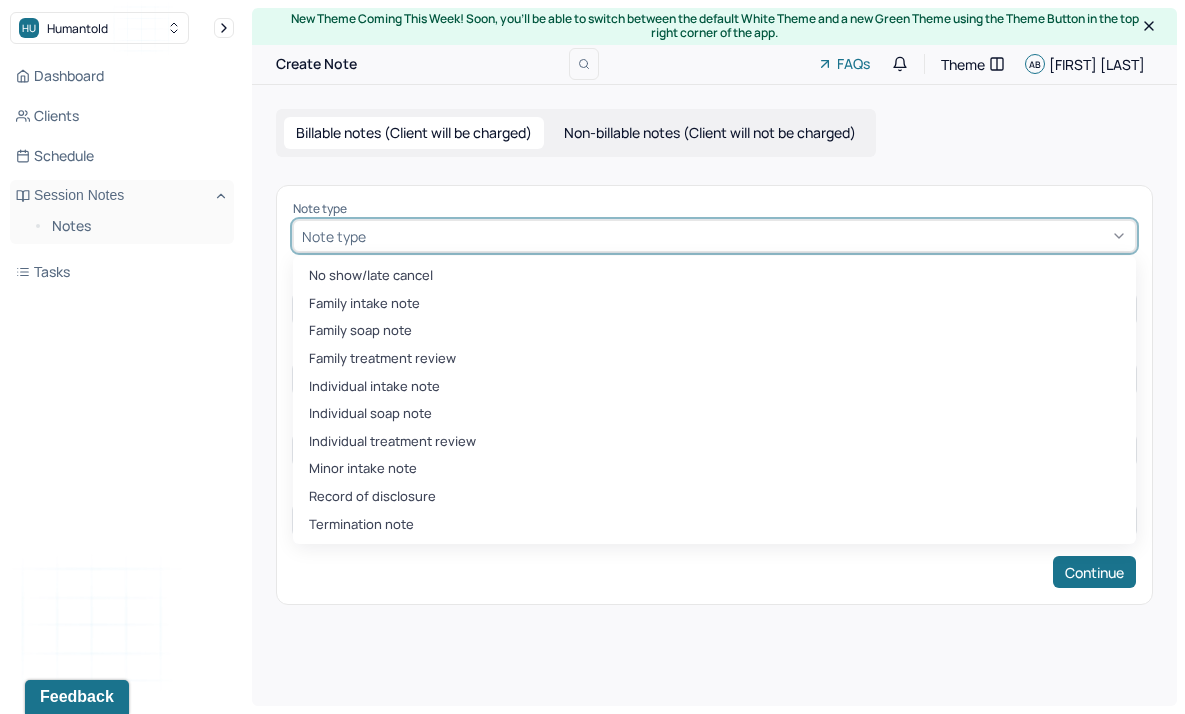 click on "Note type" at bounding box center (334, 236) 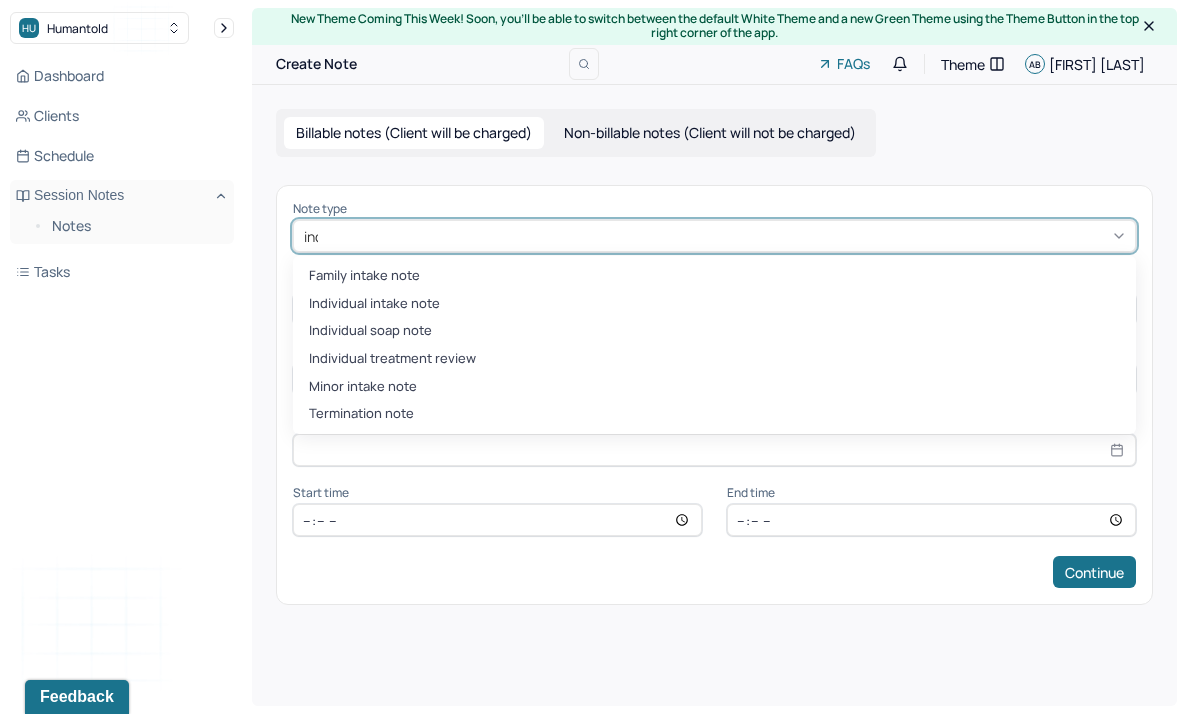 type on "indi" 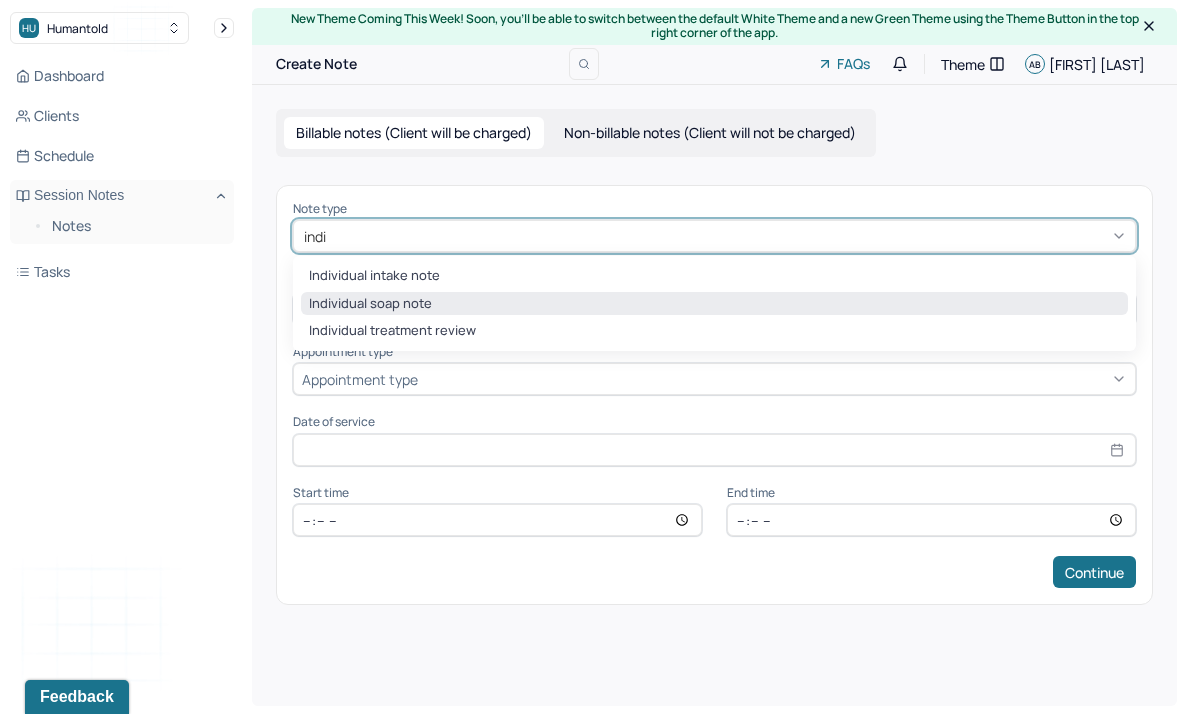 click on "Individual soap note" at bounding box center (714, 304) 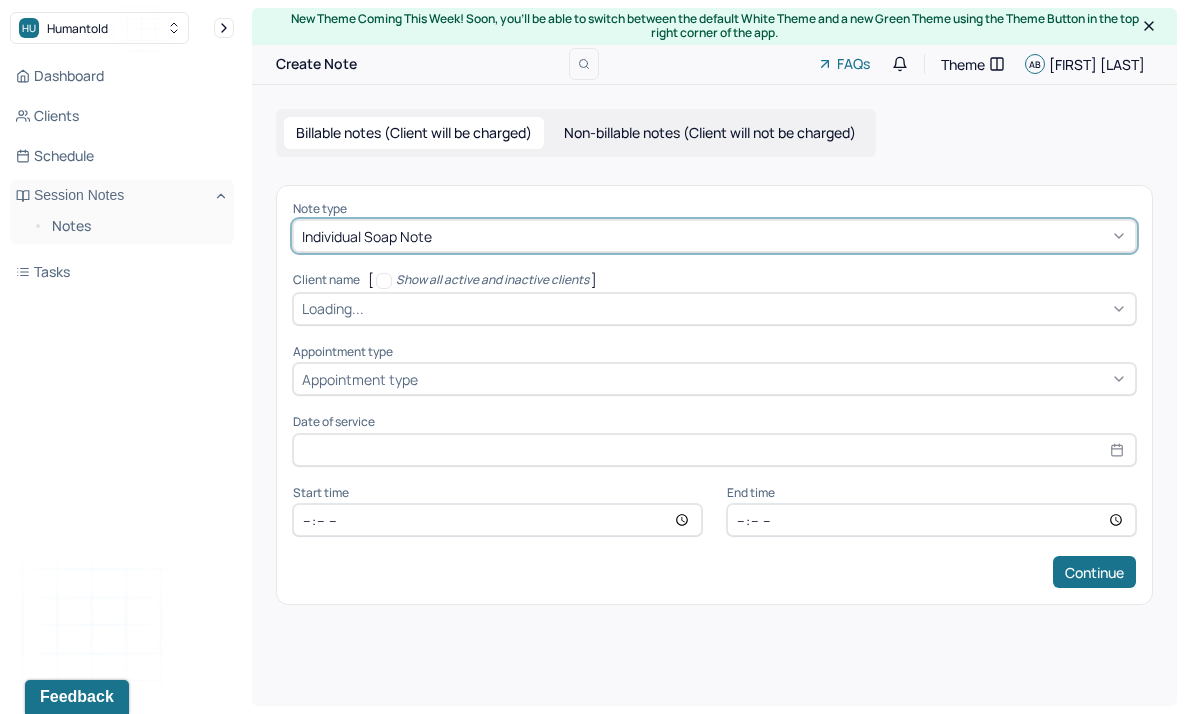 click on "Loading..." at bounding box center [333, 308] 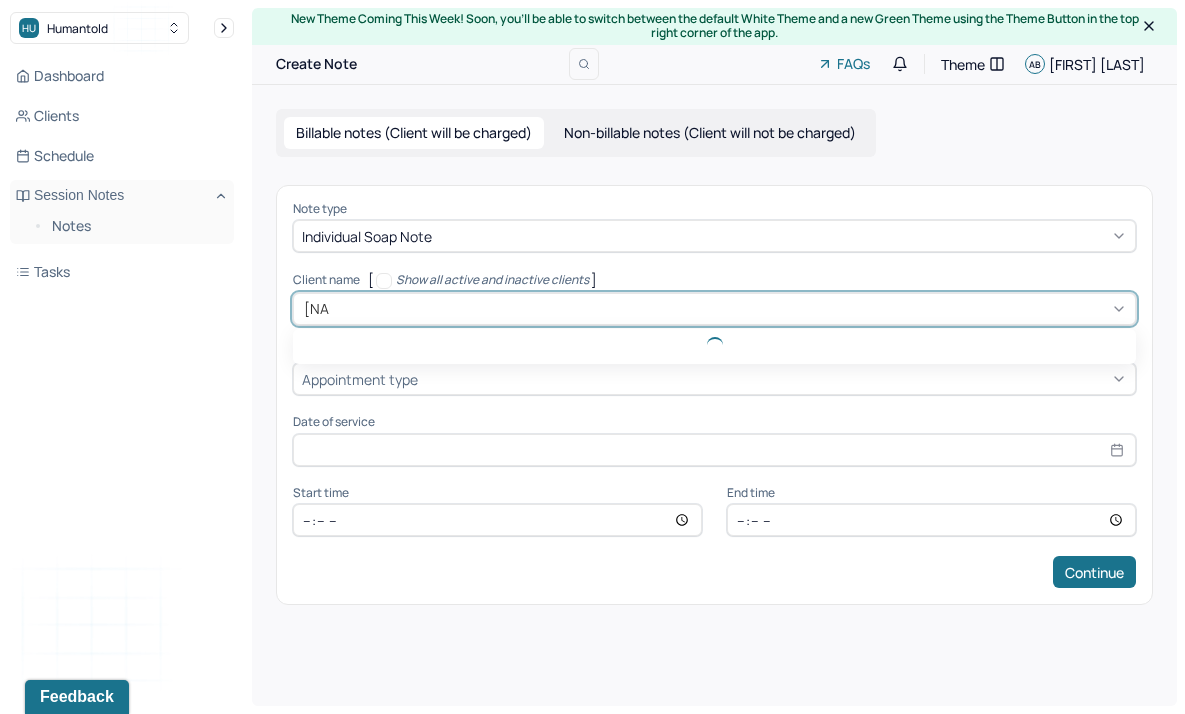 type on "miria" 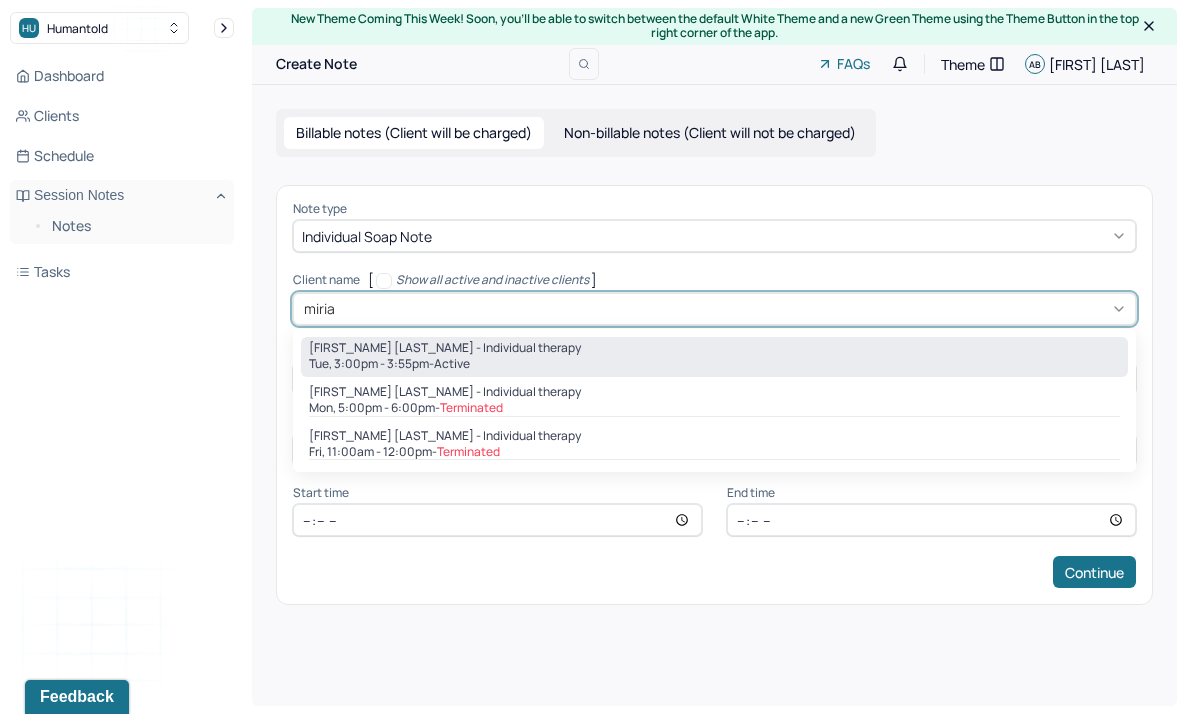 click on "[FIRST_NAME] [LAST_NAME] - Individual therapy" at bounding box center (445, 348) 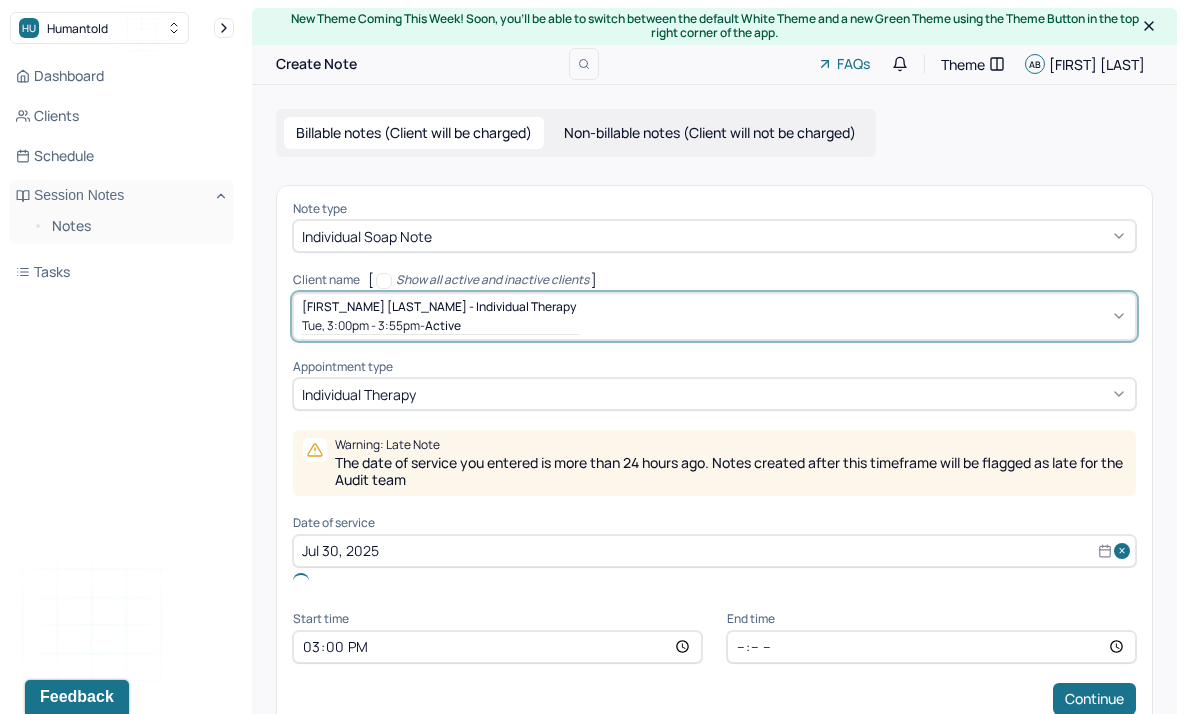 scroll, scrollTop: 41, scrollLeft: 0, axis: vertical 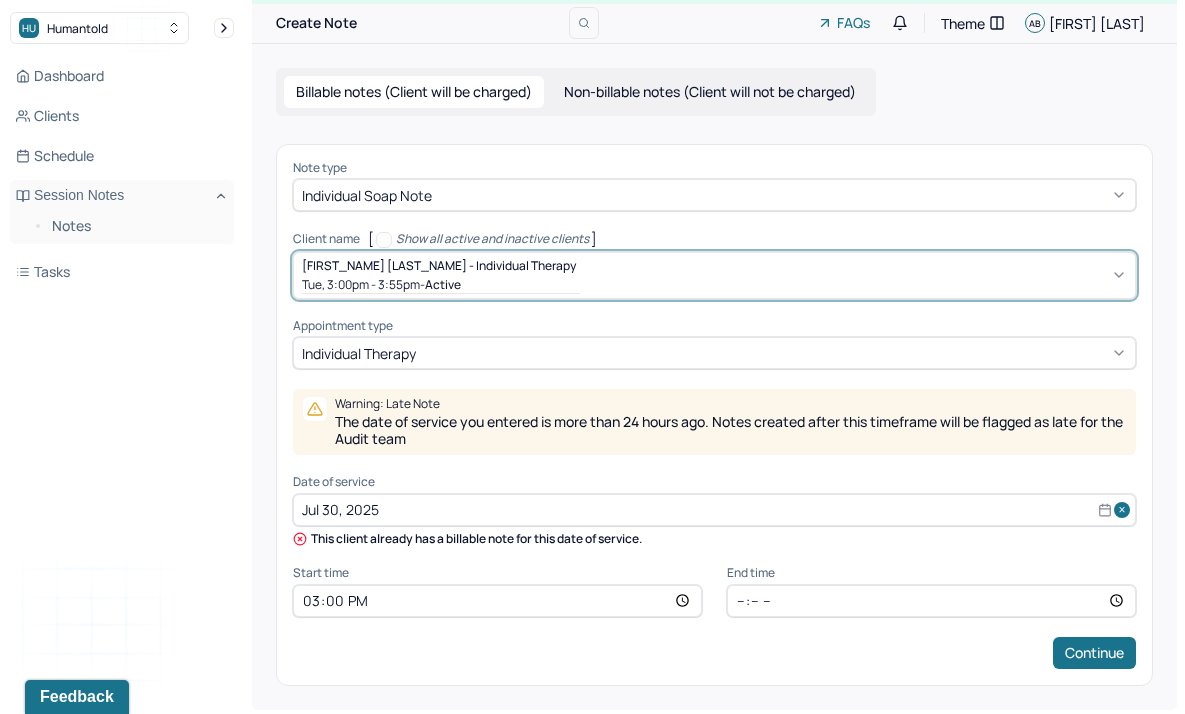 select on "6" 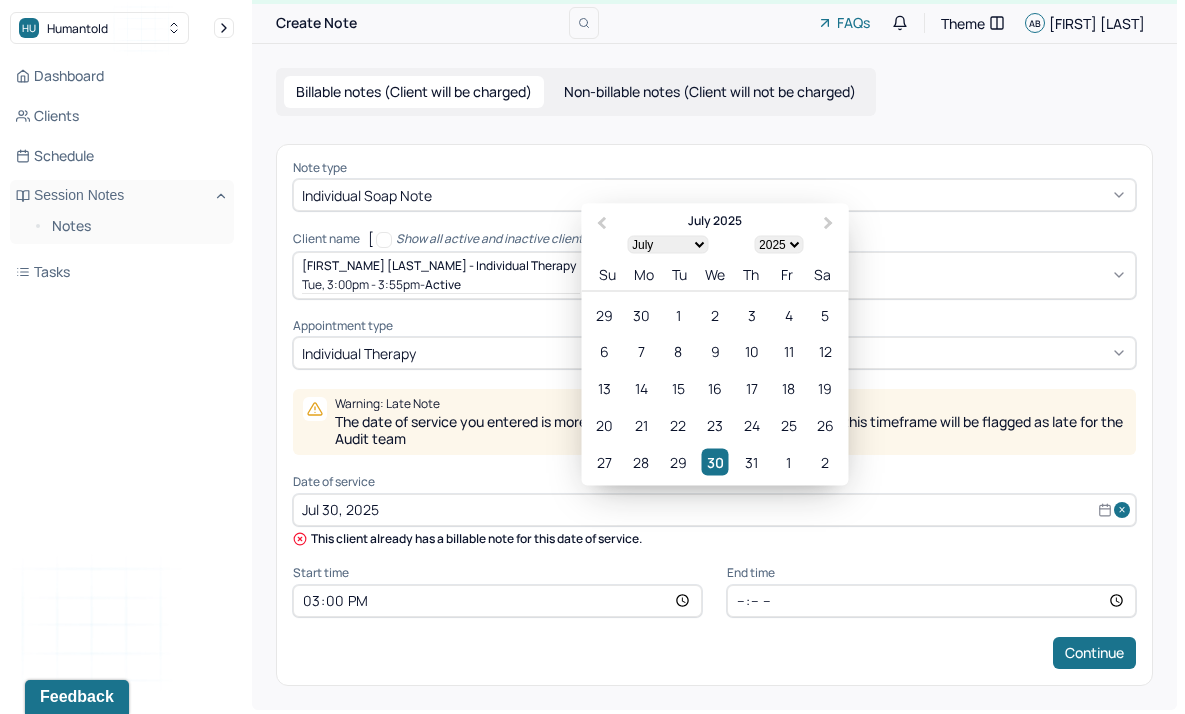 click on "Jul 30, 2025" at bounding box center (714, 510) 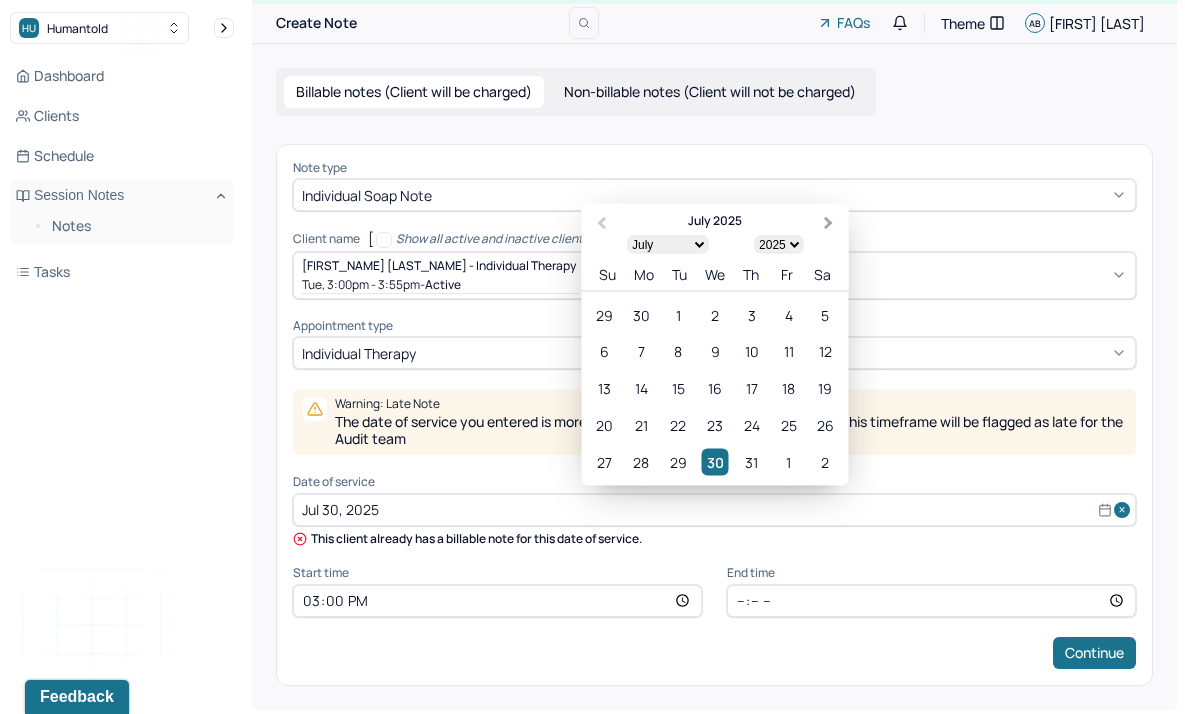 click on "Next Month" at bounding box center [831, 224] 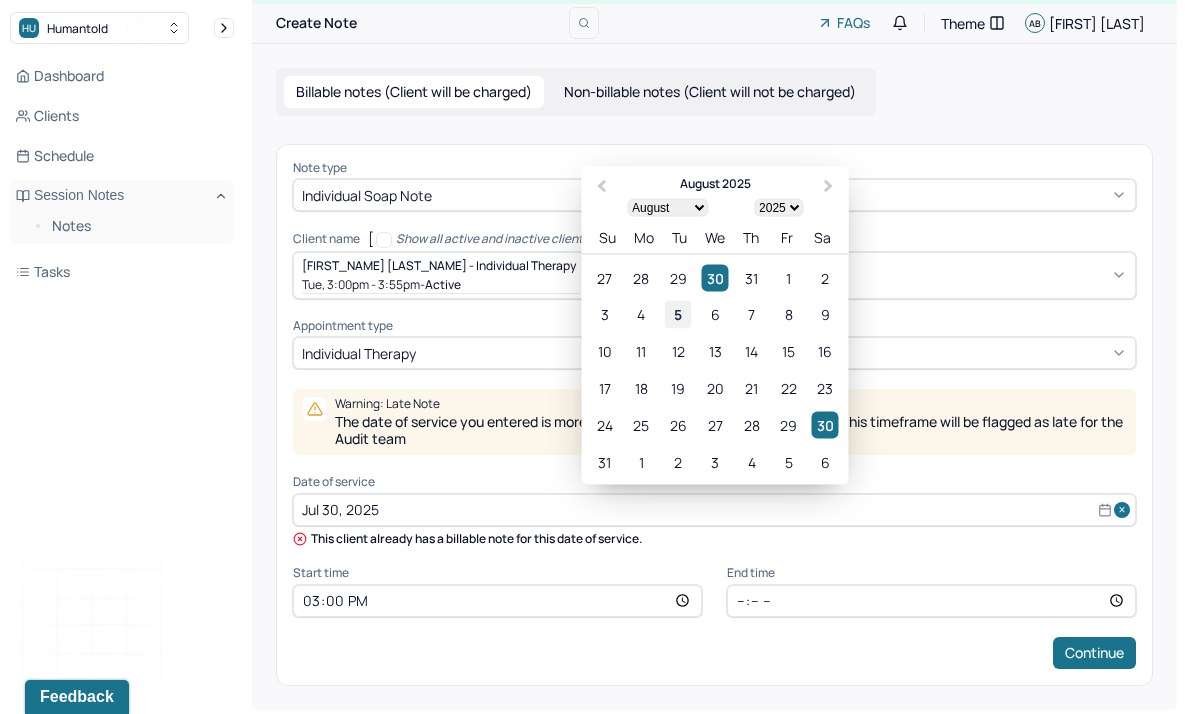 click on "5" at bounding box center [678, 314] 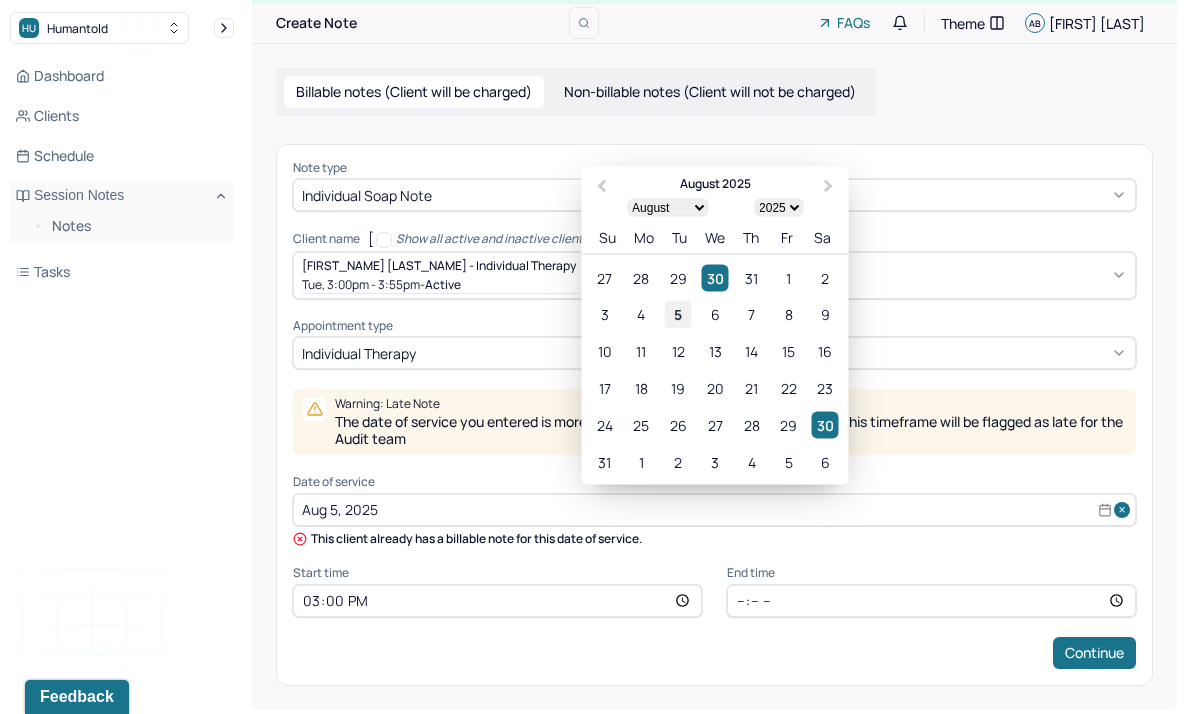 scroll, scrollTop: 0, scrollLeft: 0, axis: both 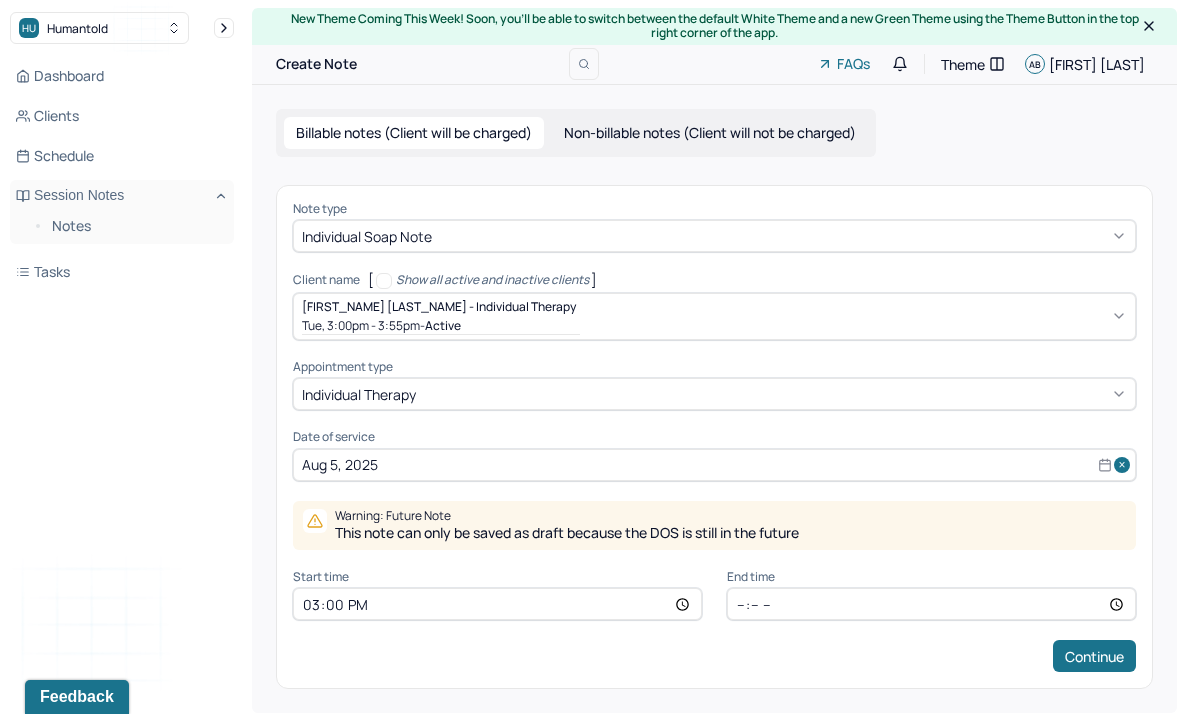 click on "15:00" at bounding box center [497, 604] 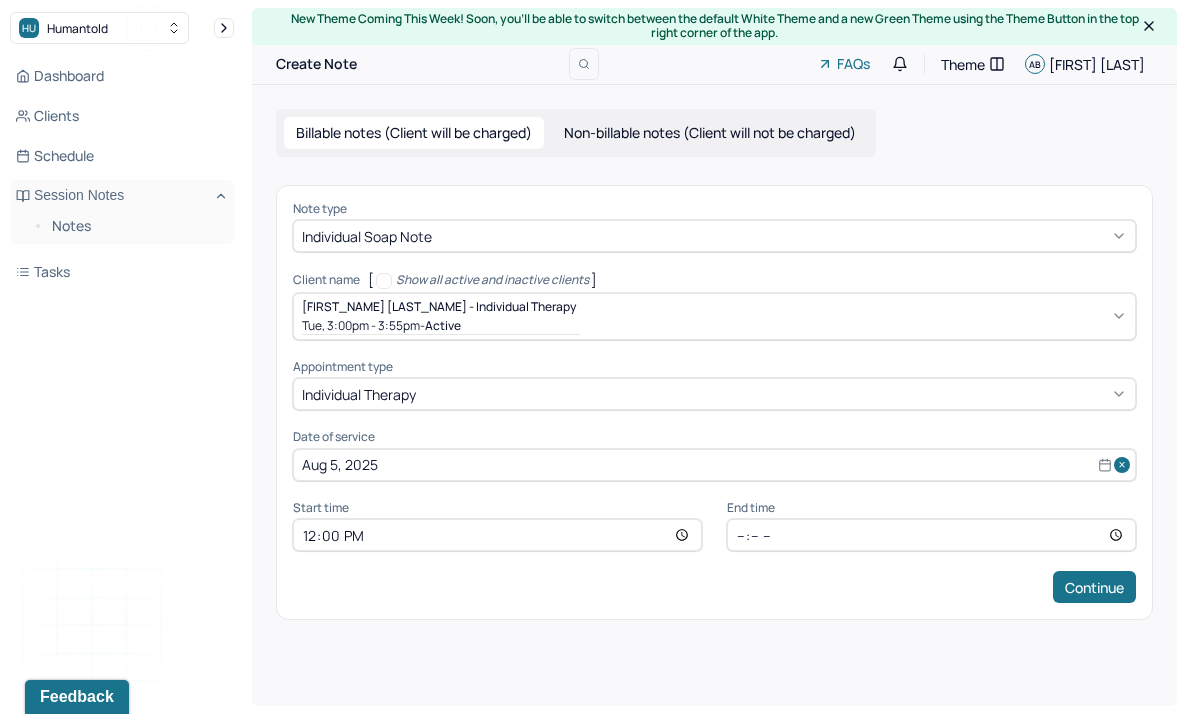 click on "12:00" at bounding box center [497, 535] 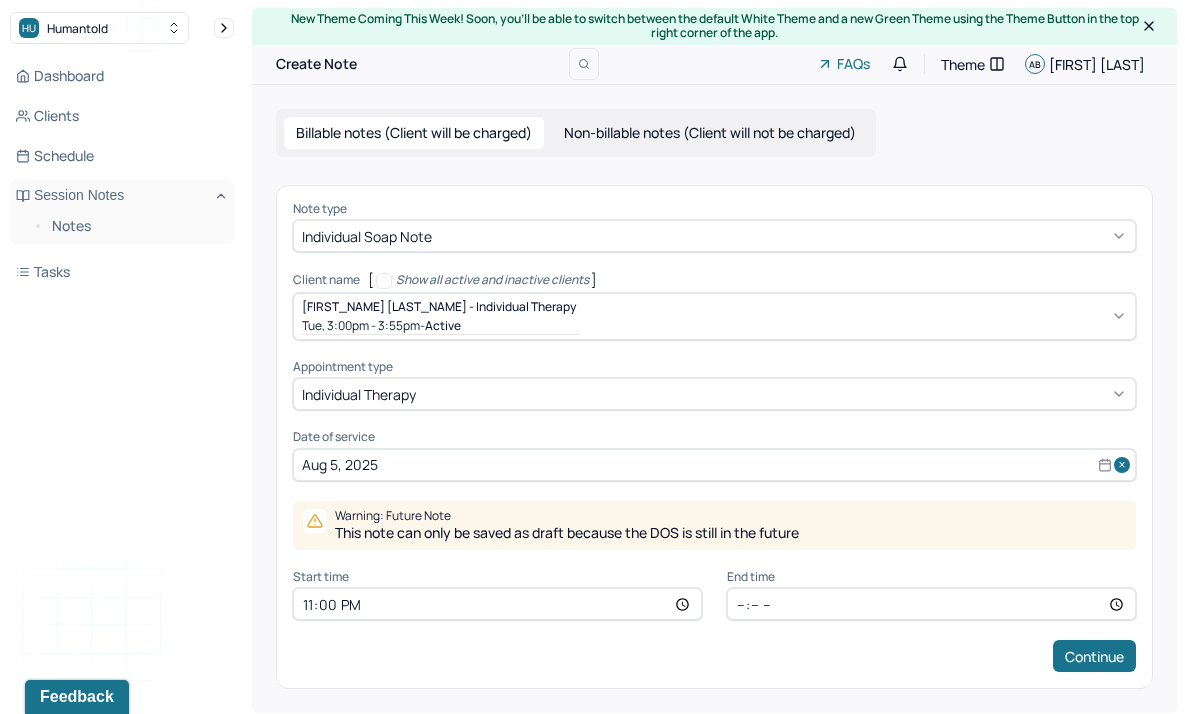 click on "23:00" at bounding box center [497, 604] 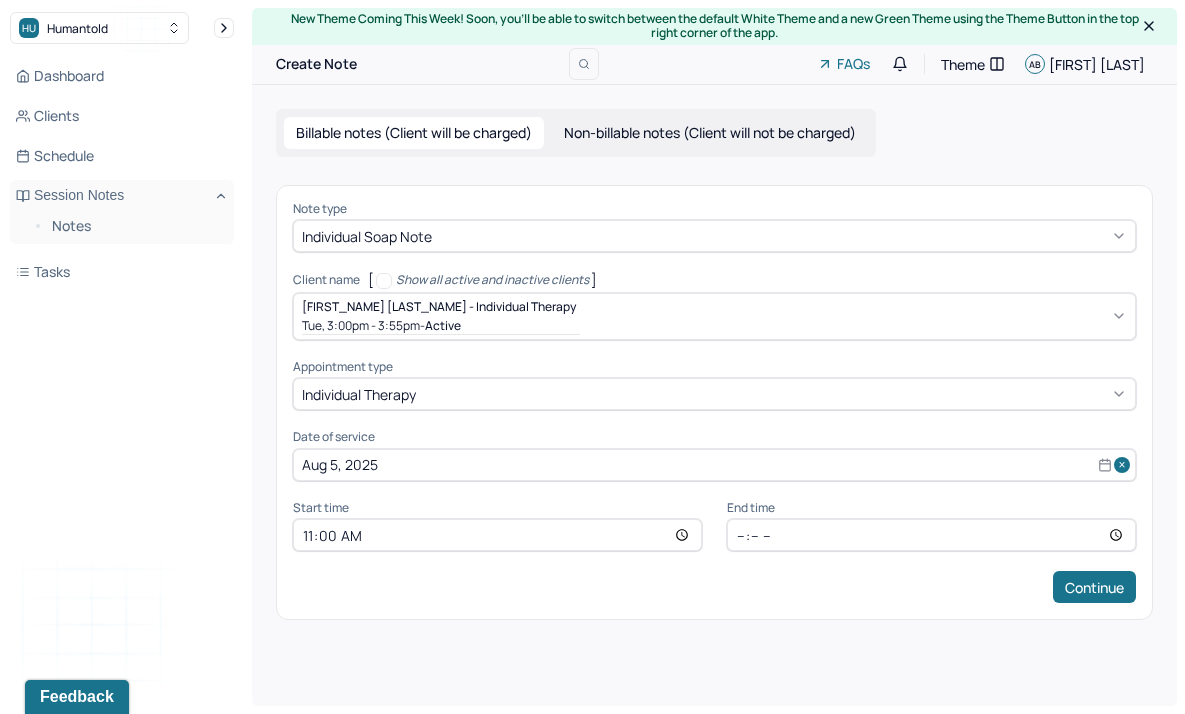 click on "[TIME]" at bounding box center (931, 535) 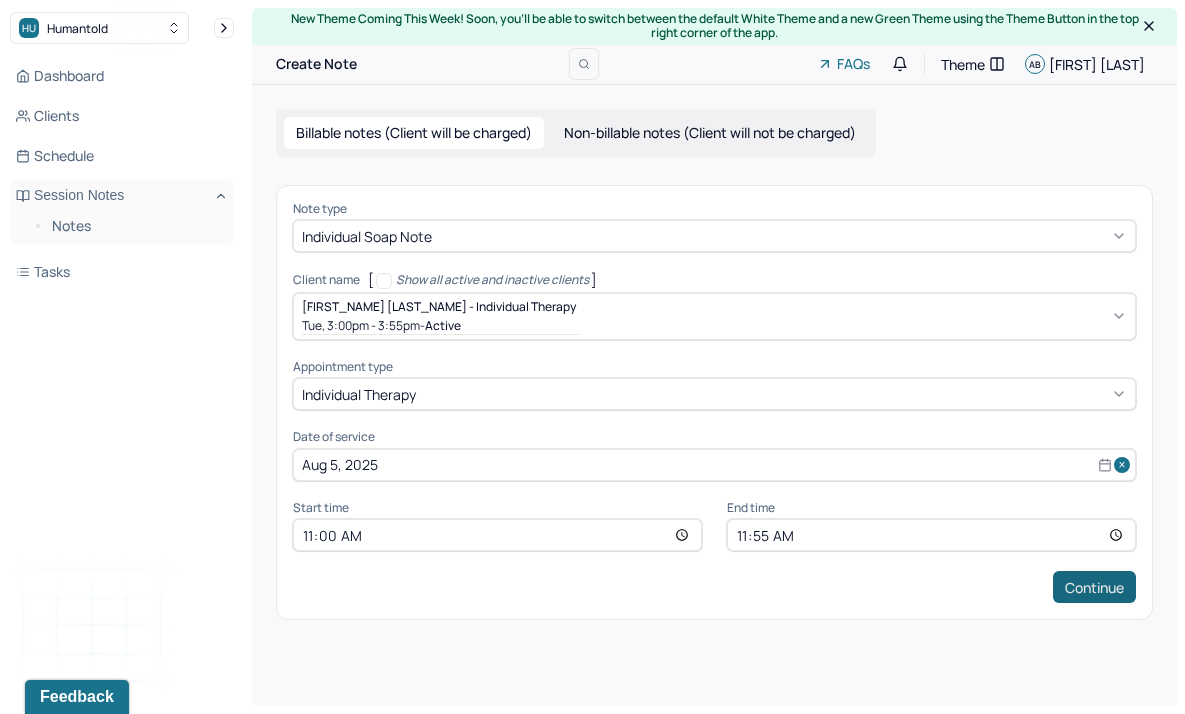 click on "Continue" at bounding box center [1094, 587] 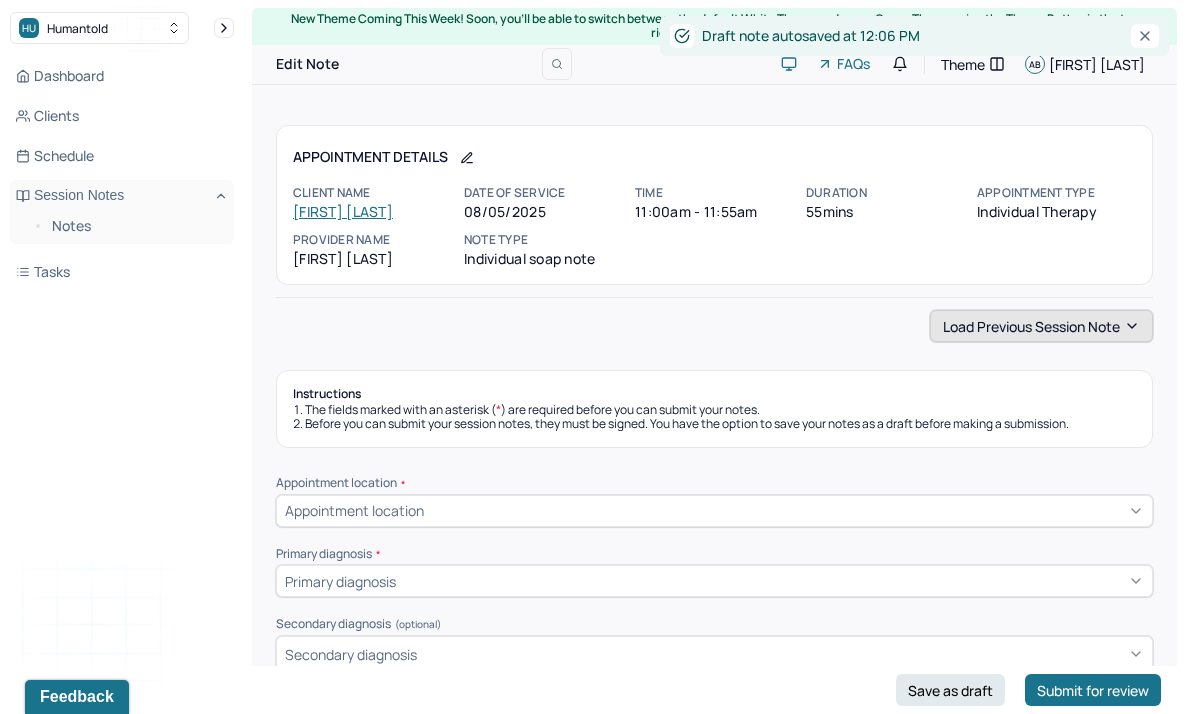 click on "Load previous session note" at bounding box center (1041, 326) 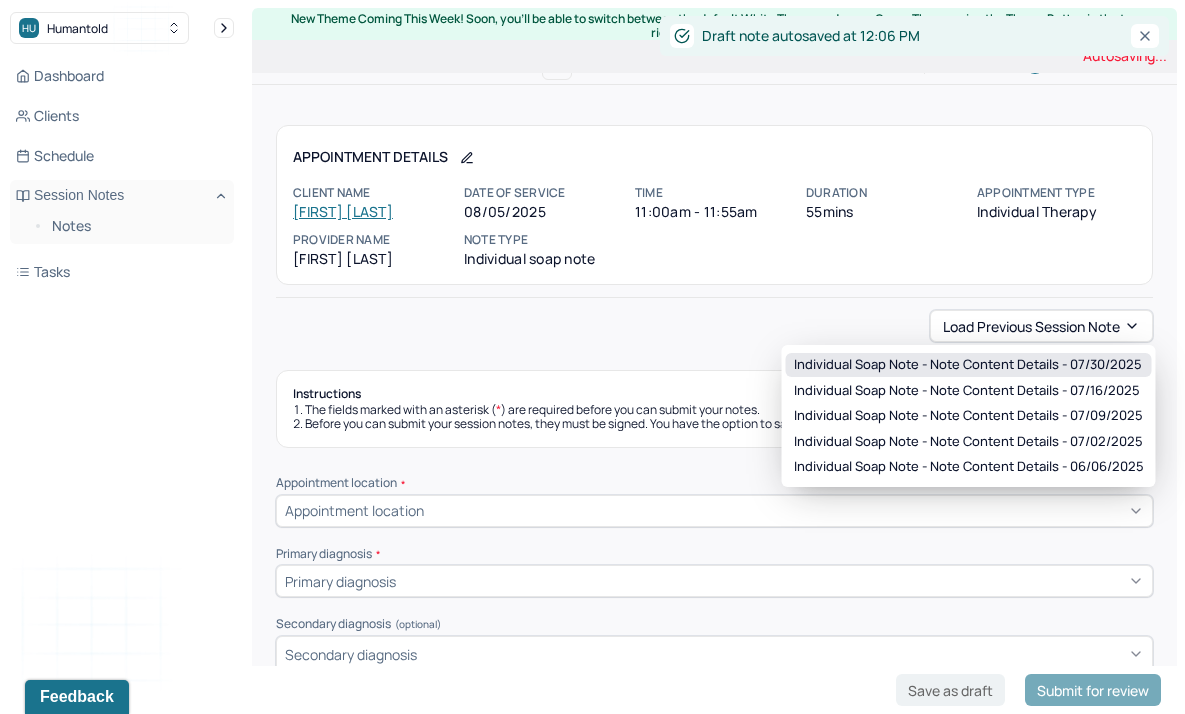 click on "Individual soap note   - Note content Details -   07/30/2025" at bounding box center (968, 365) 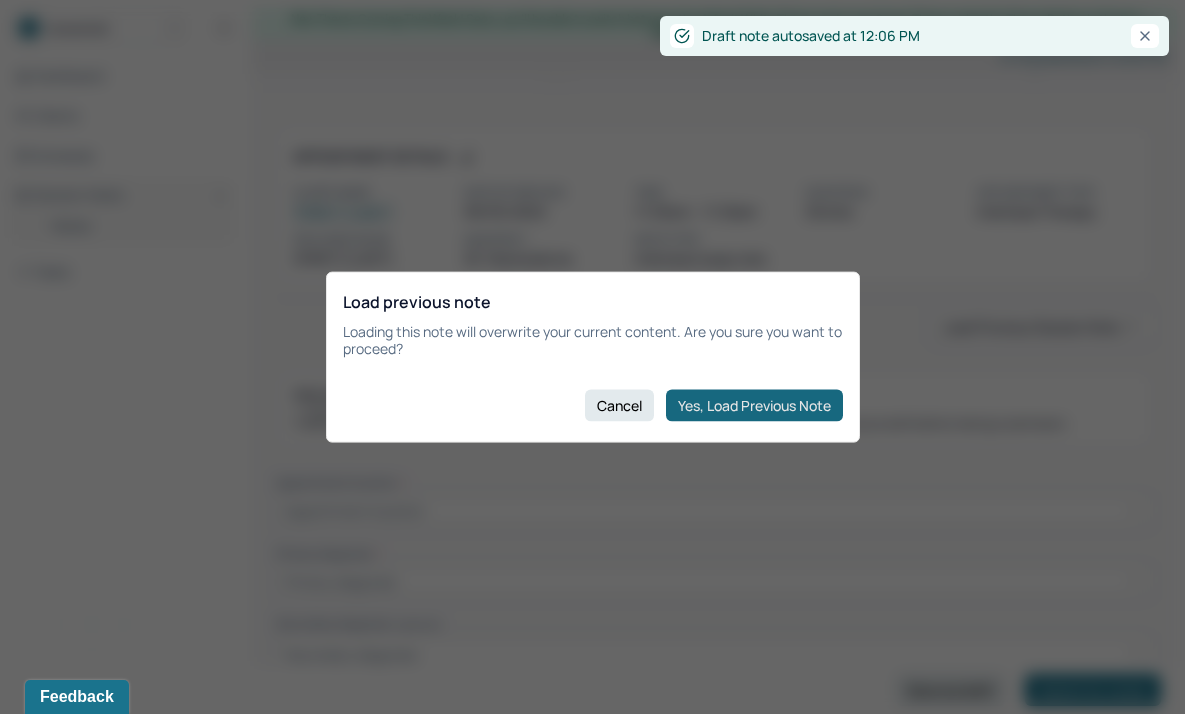 click on "Yes, Load Previous Note" at bounding box center (754, 405) 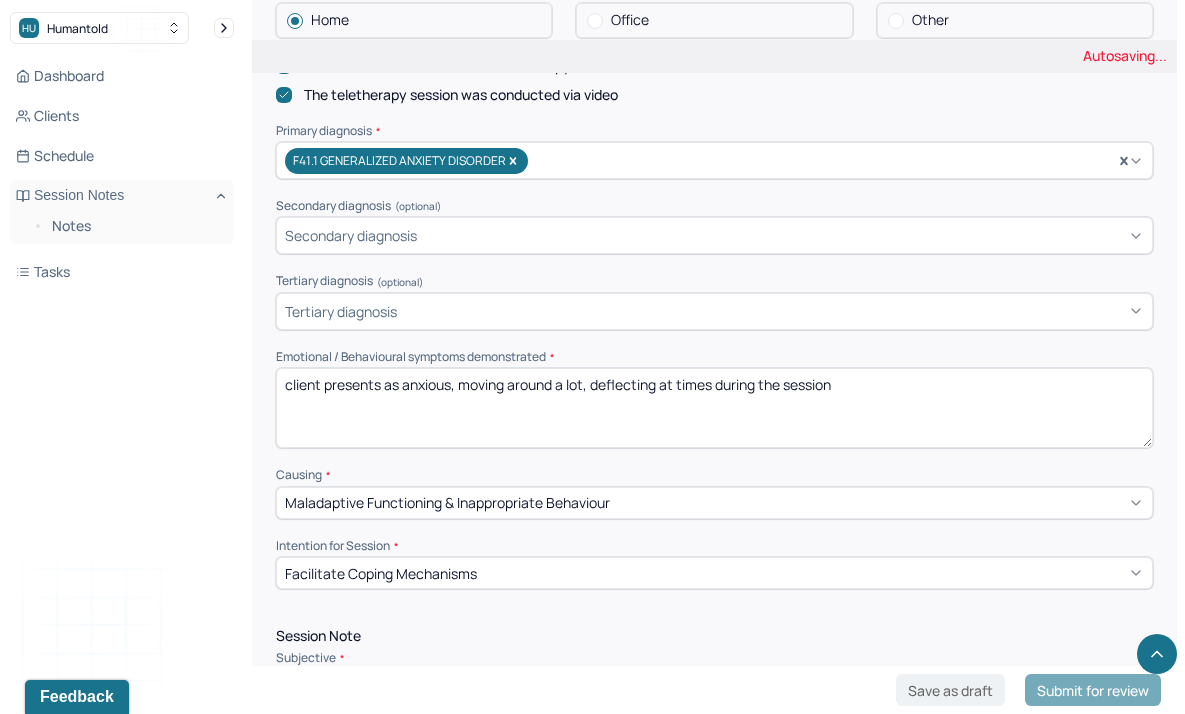 scroll, scrollTop: 645, scrollLeft: 0, axis: vertical 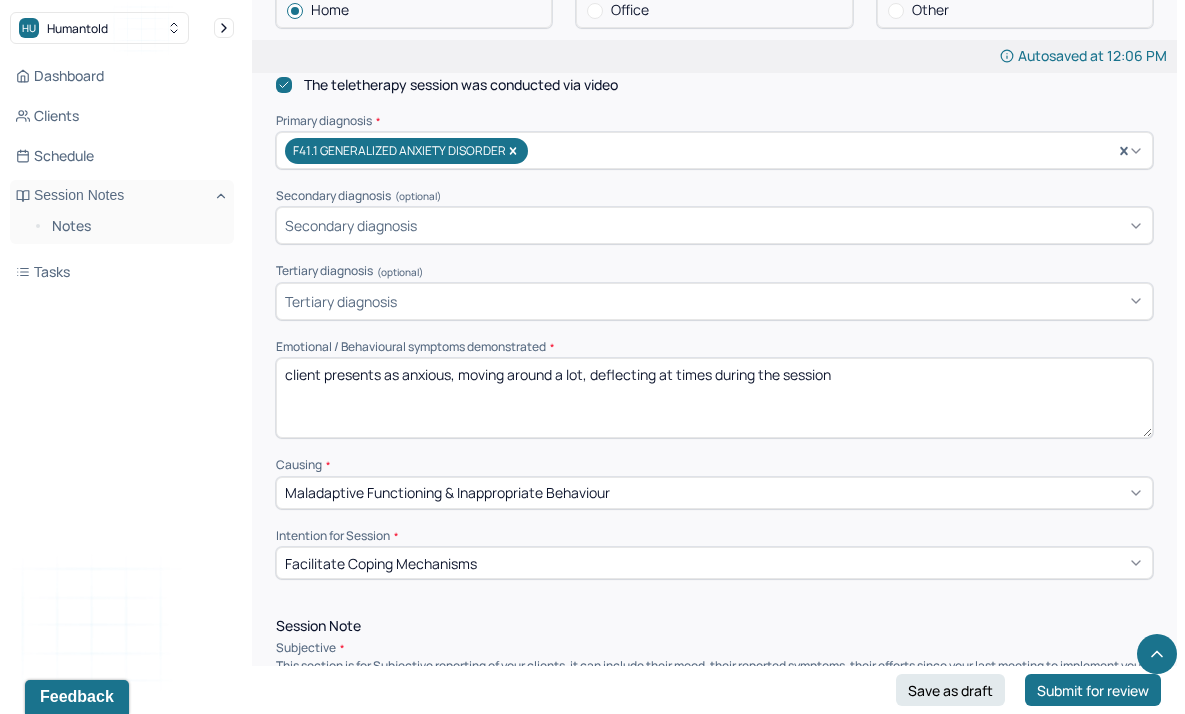 drag, startPoint x: 855, startPoint y: 371, endPoint x: 388, endPoint y: 371, distance: 467 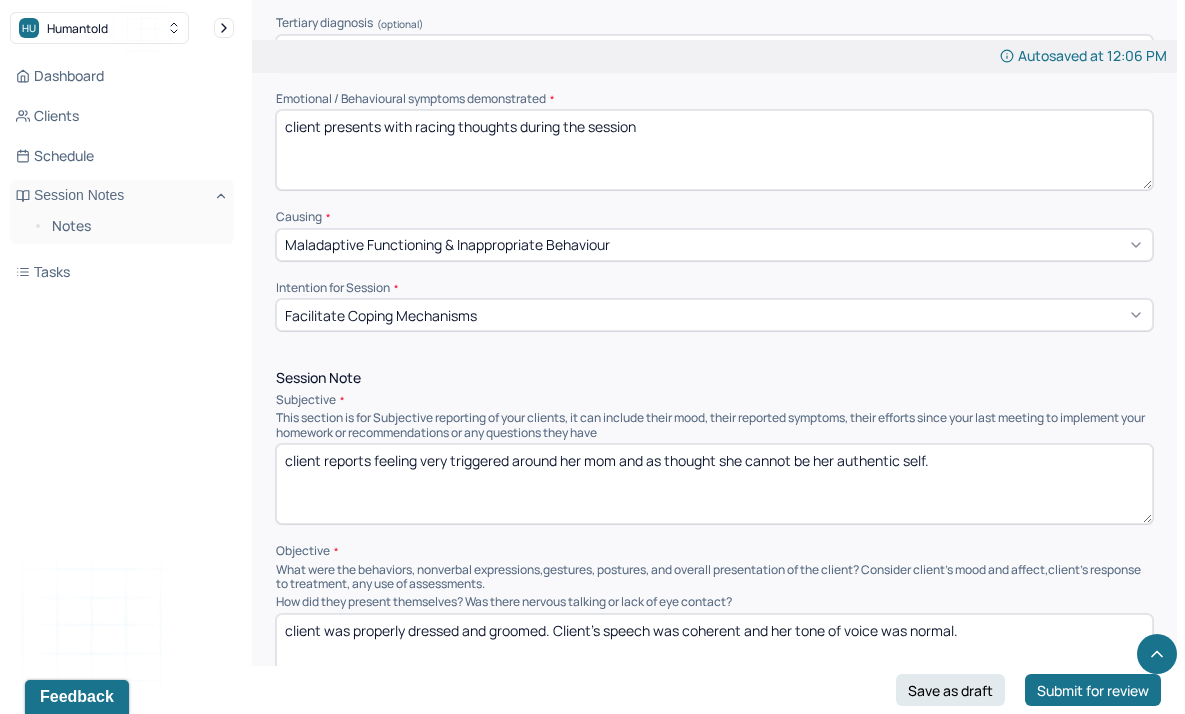 scroll, scrollTop: 894, scrollLeft: 0, axis: vertical 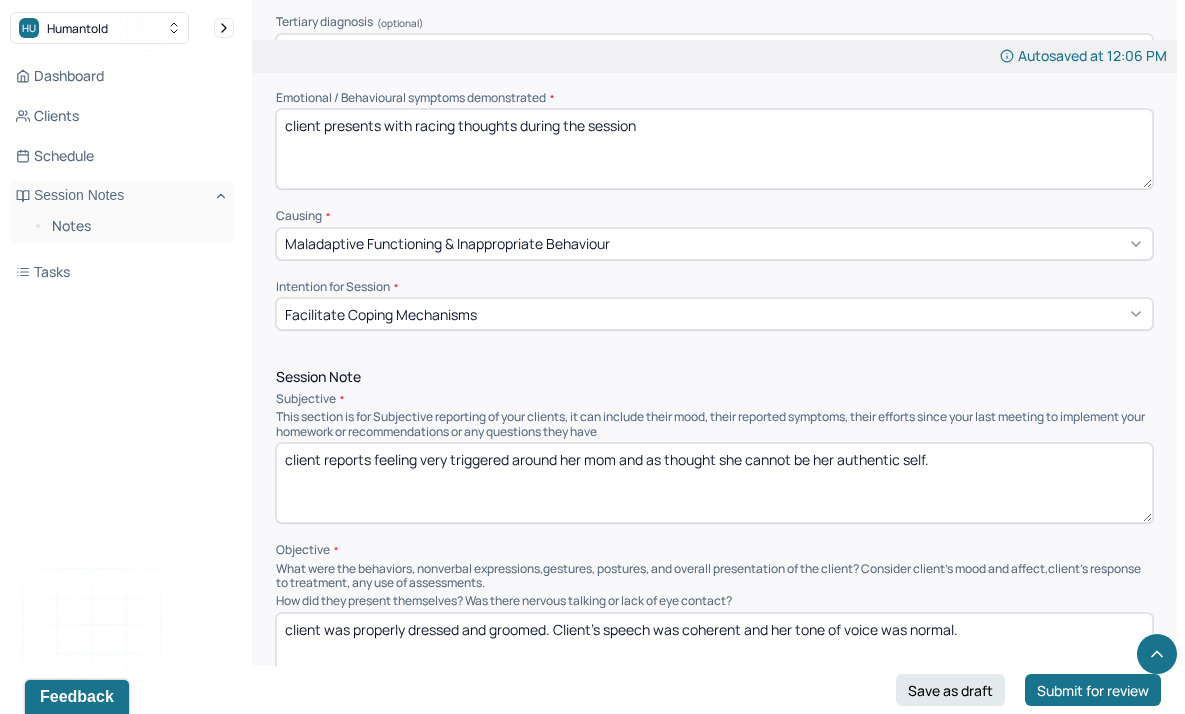 type on "client presents with racing thoughts during the session" 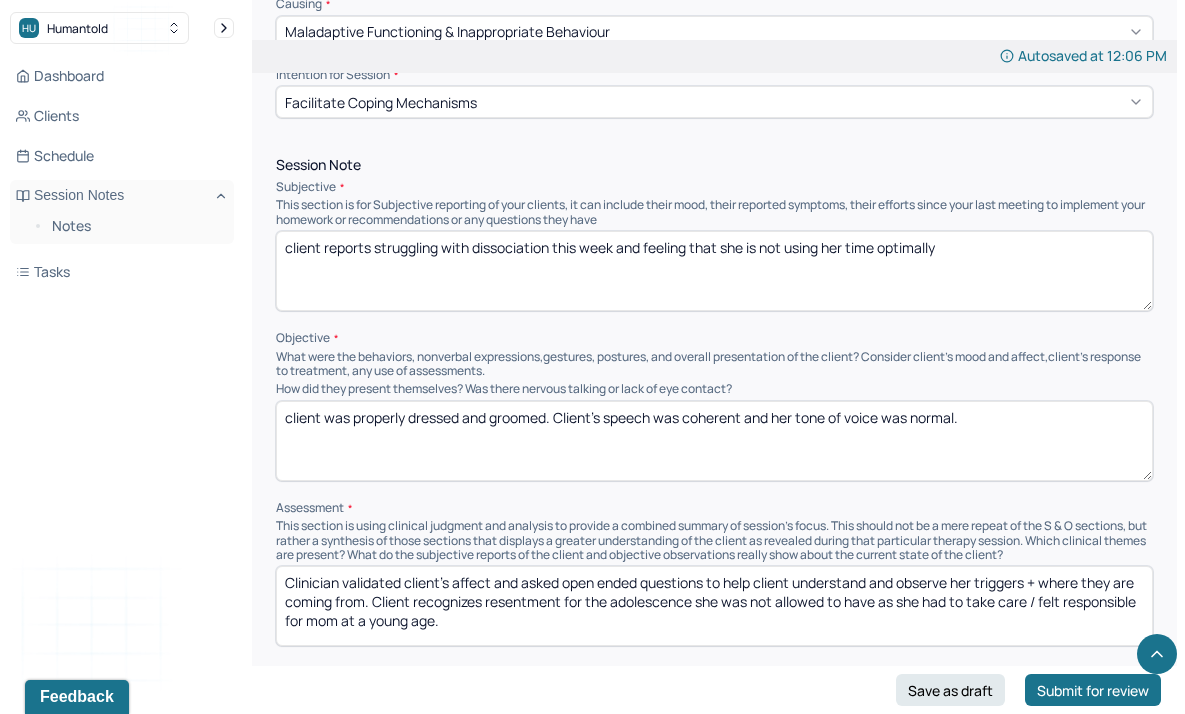 scroll, scrollTop: 1105, scrollLeft: 0, axis: vertical 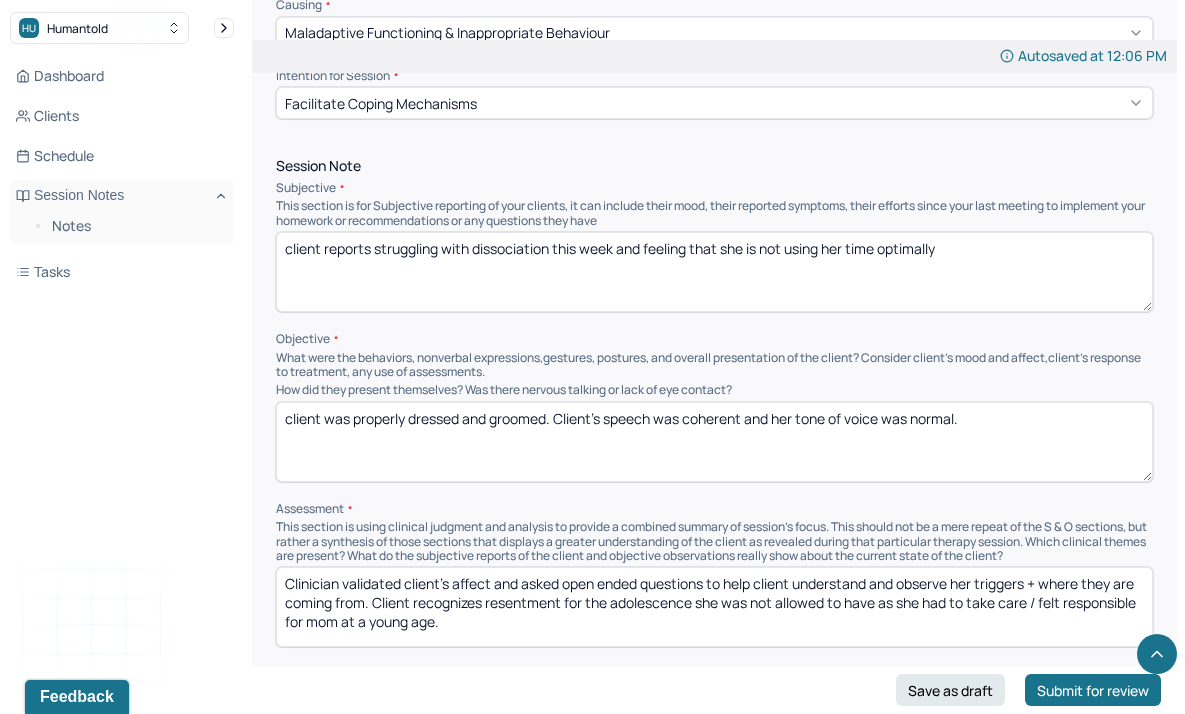 type on "client reports struggling with dissociation this week and feeling that she is not using her time optimally" 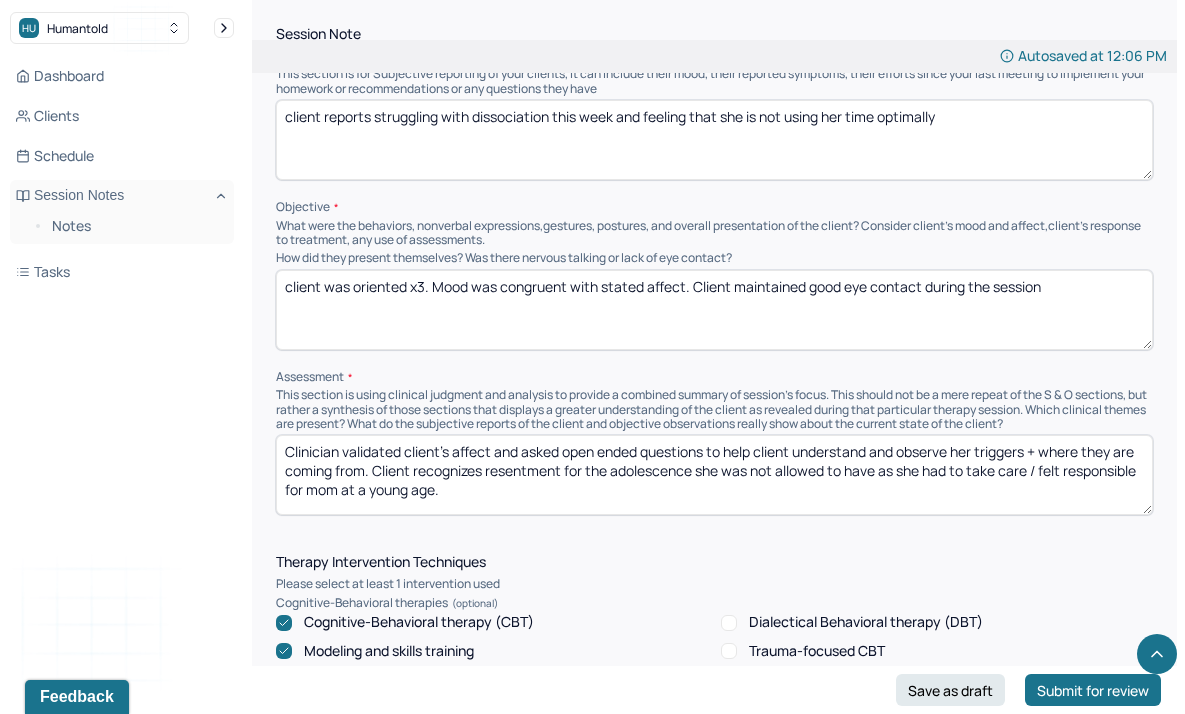 scroll, scrollTop: 1248, scrollLeft: 0, axis: vertical 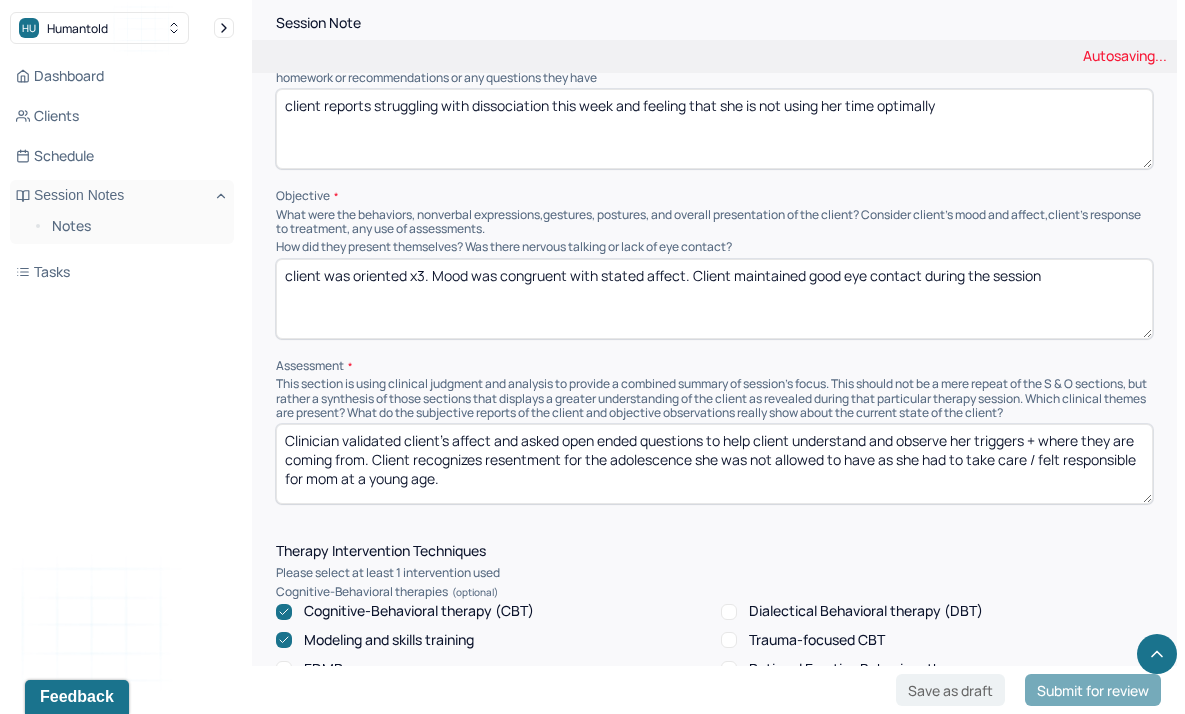 type on "client was oriented x3. Mood was congruent with stated affect. Client maintained good eye contact during the session" 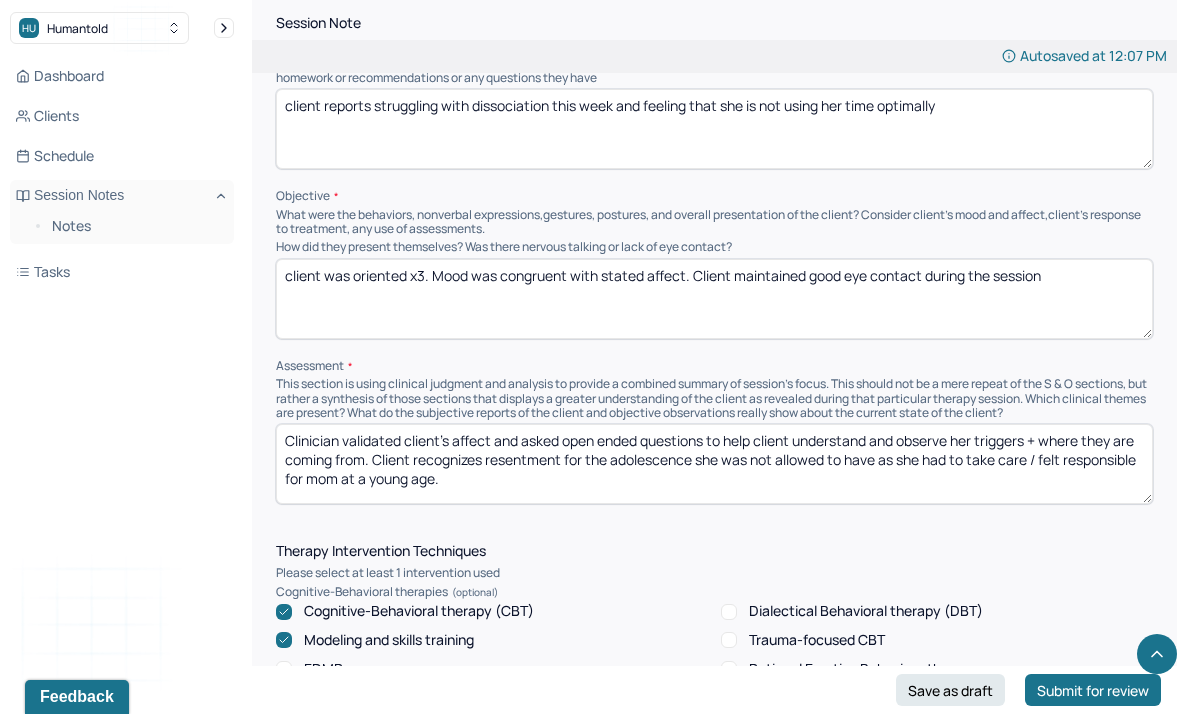 drag, startPoint x: 481, startPoint y: 489, endPoint x: 501, endPoint y: 433, distance: 59.464275 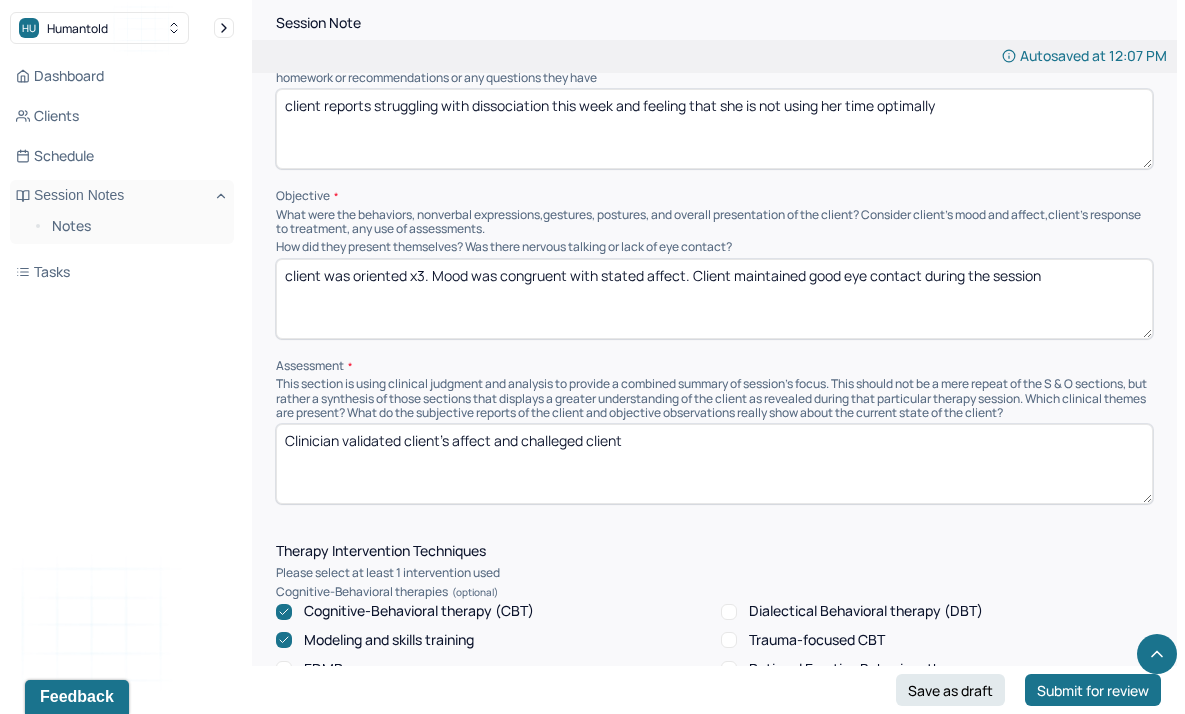 click on "Clinician validated client's affect and challeged client" at bounding box center [714, 464] 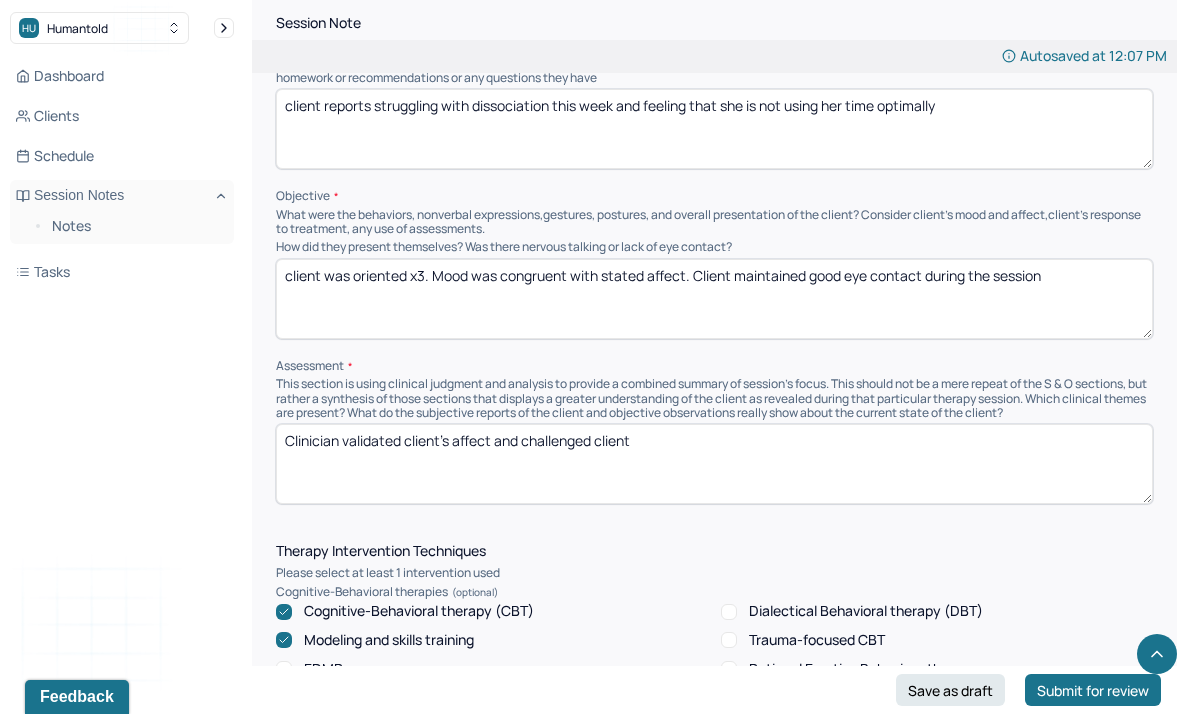 click on "Clinician validated client's affect and challeged client" at bounding box center [714, 464] 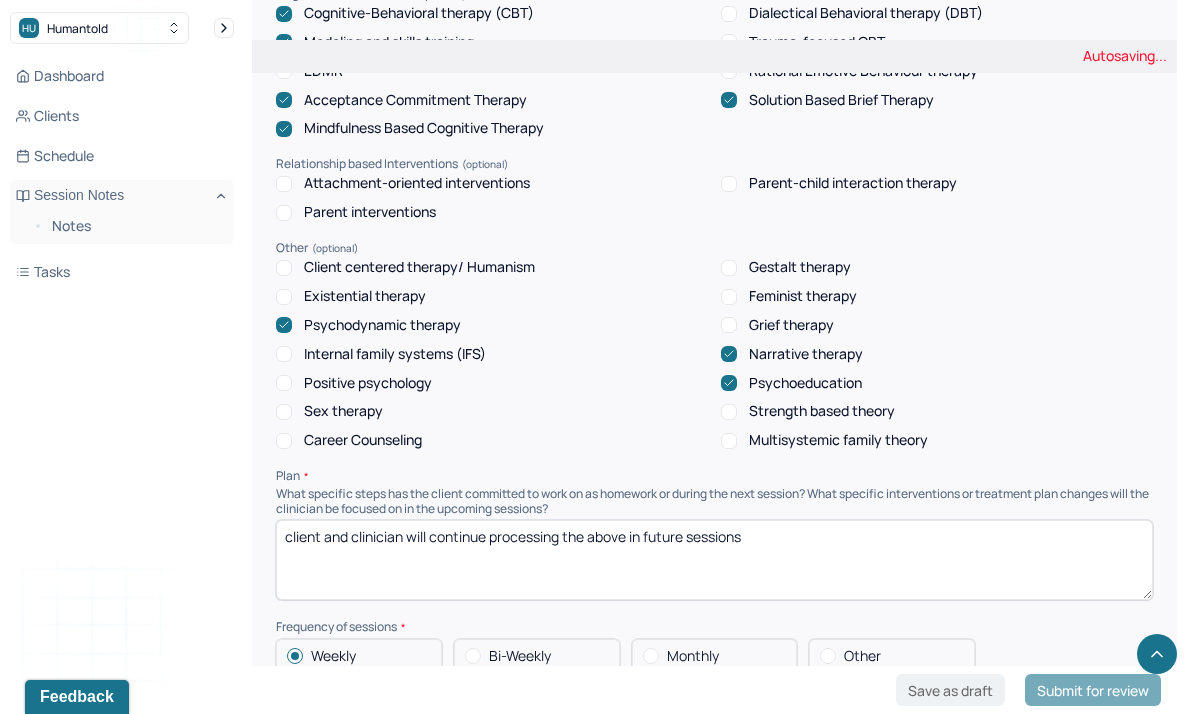 scroll, scrollTop: 2003, scrollLeft: 0, axis: vertical 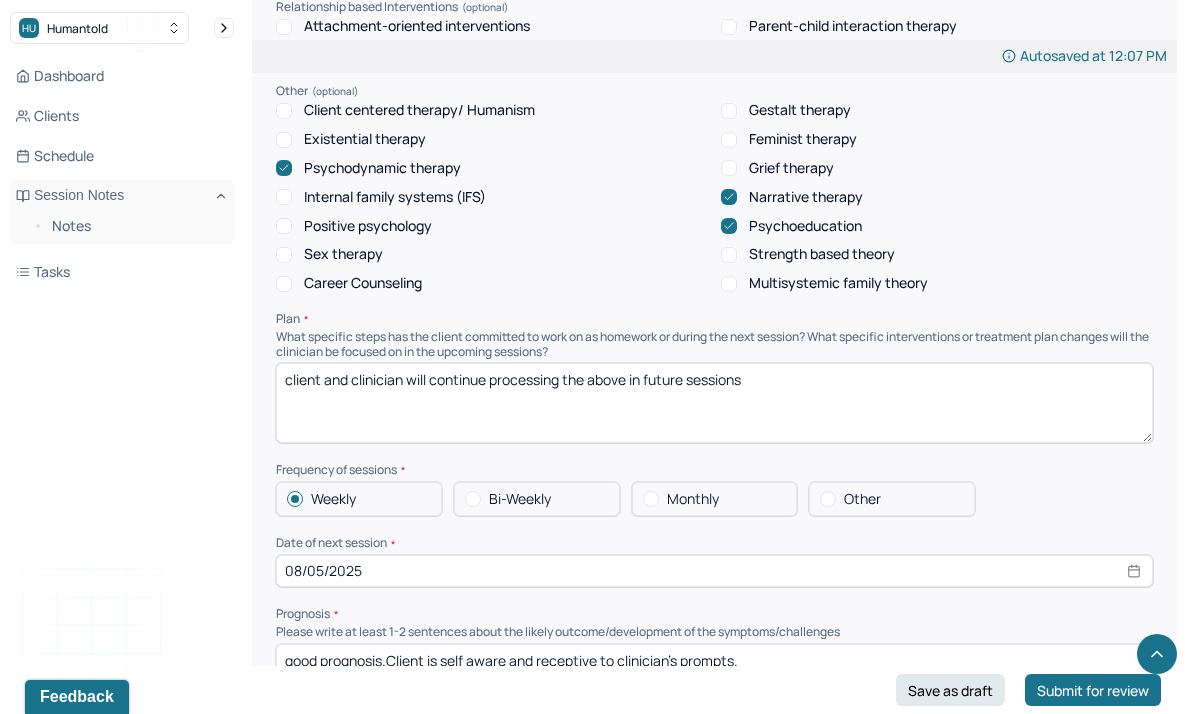 type on "Clinician validated client's affect and challenged client to recognize how her narrative is impacting her feelings and behaviors negatively using CBT. Client and clinician engage in thought reframing to foster empowerment and action taking," 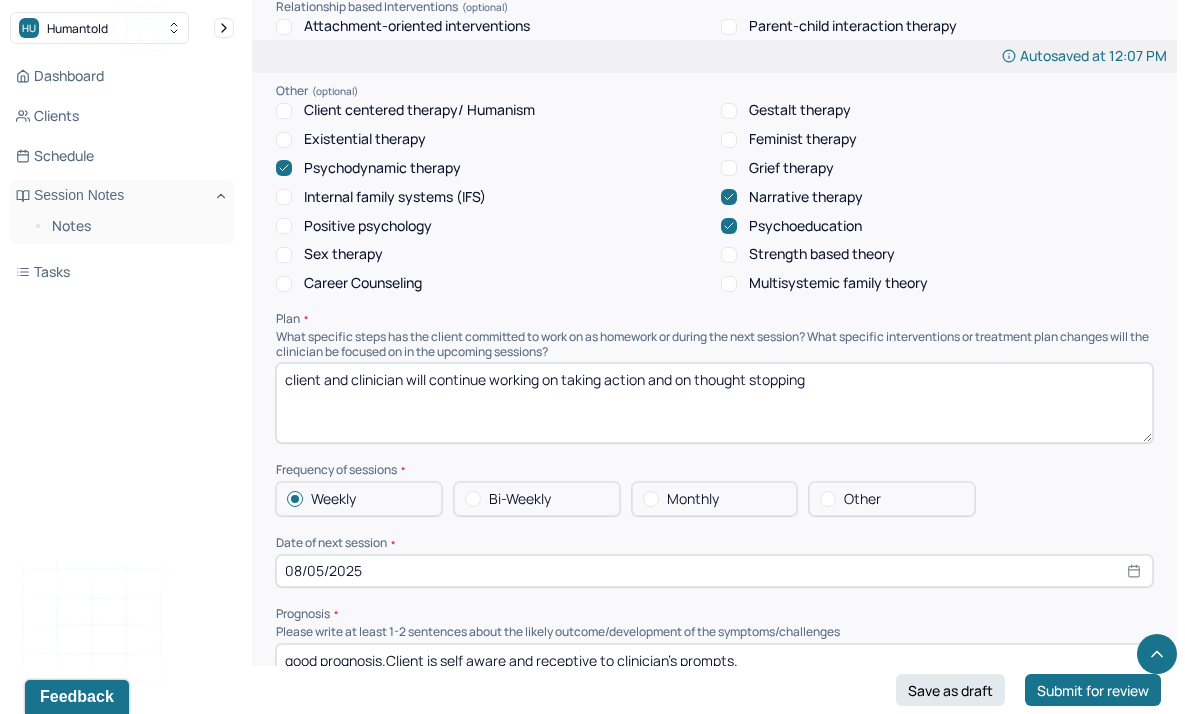 type on "client and clinician will continue working on taking action and on thought stopping" 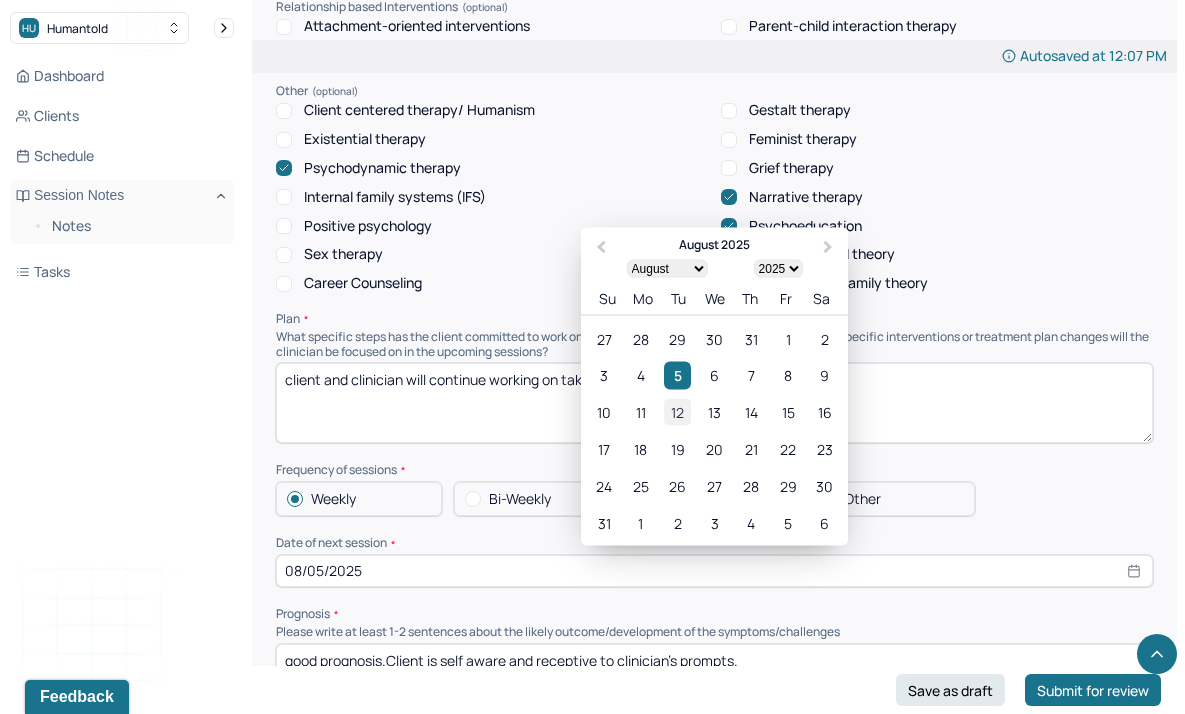 click on "12" at bounding box center (677, 412) 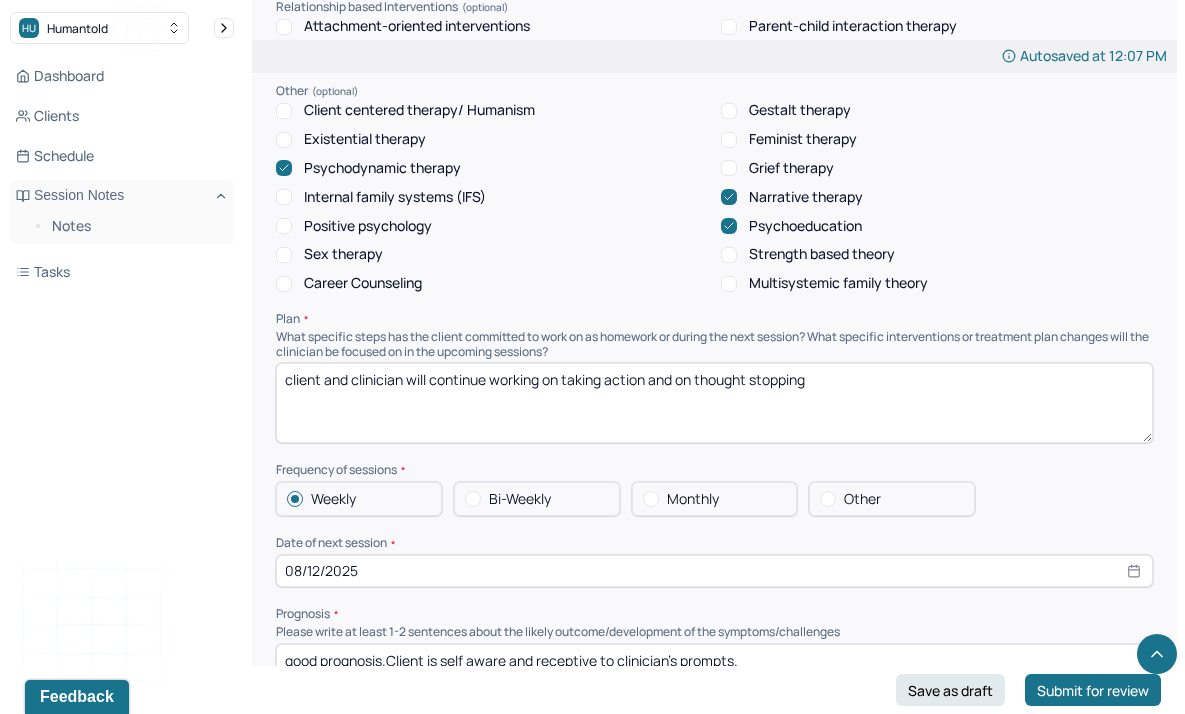 scroll, scrollTop: 2209, scrollLeft: 0, axis: vertical 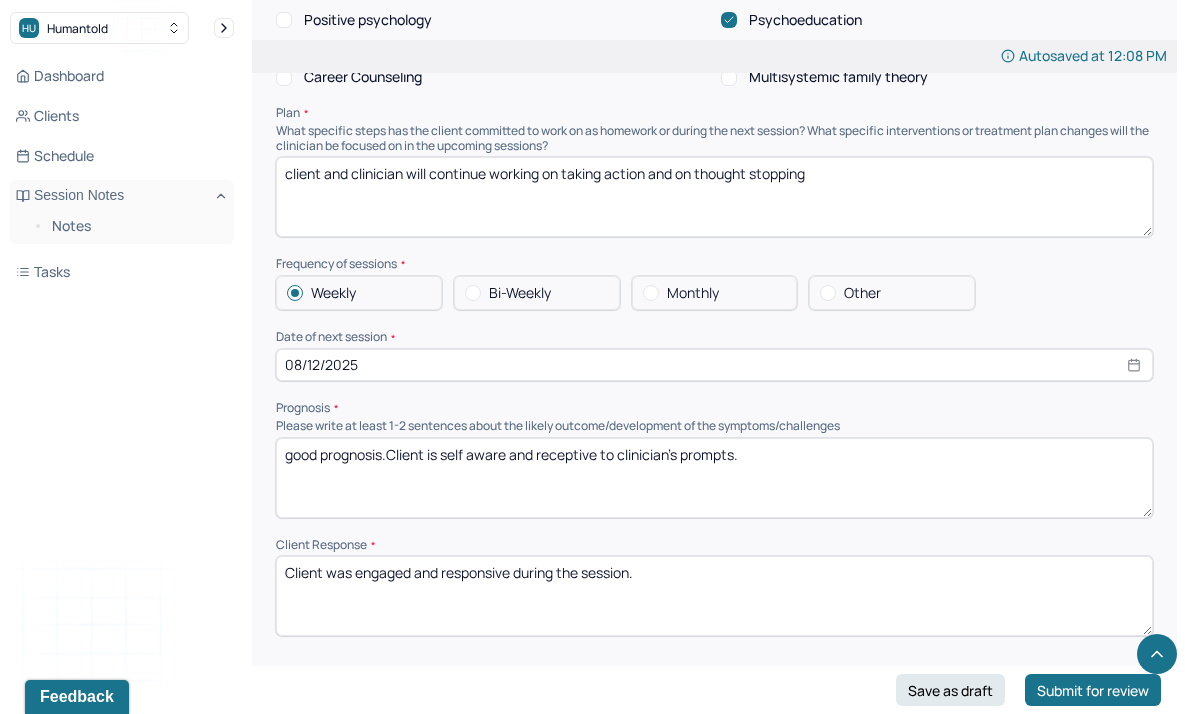 drag, startPoint x: 757, startPoint y: 450, endPoint x: 430, endPoint y: 450, distance: 327 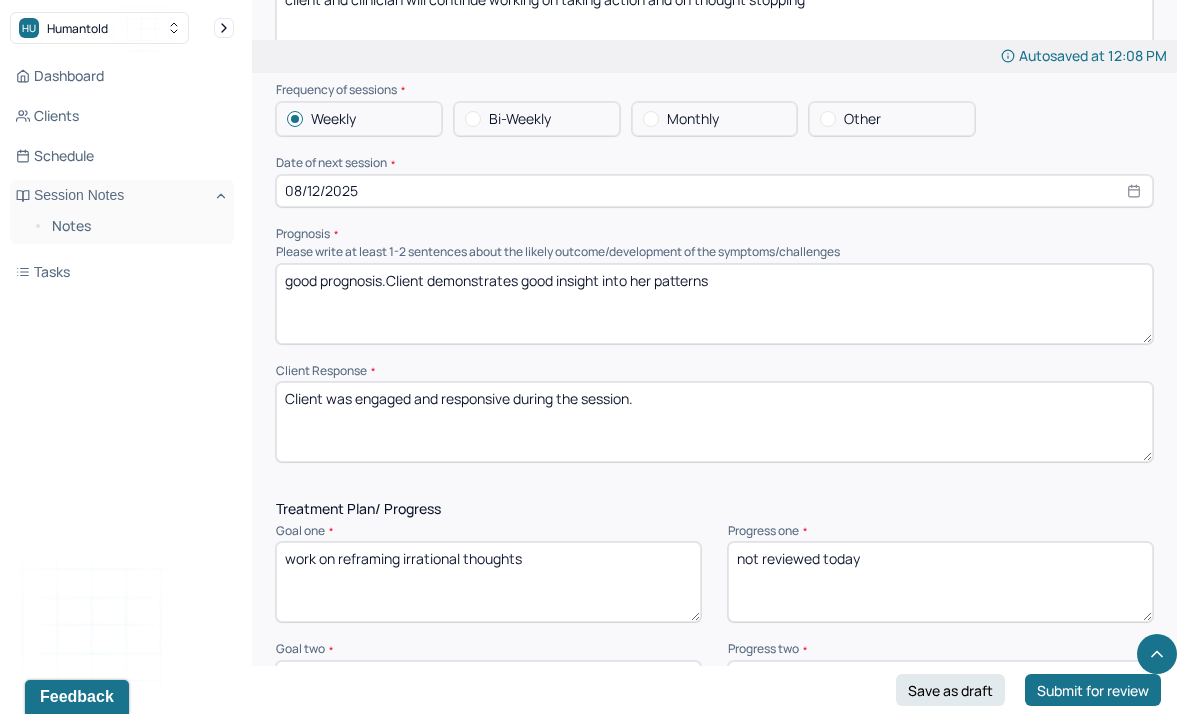 scroll, scrollTop: 2388, scrollLeft: 0, axis: vertical 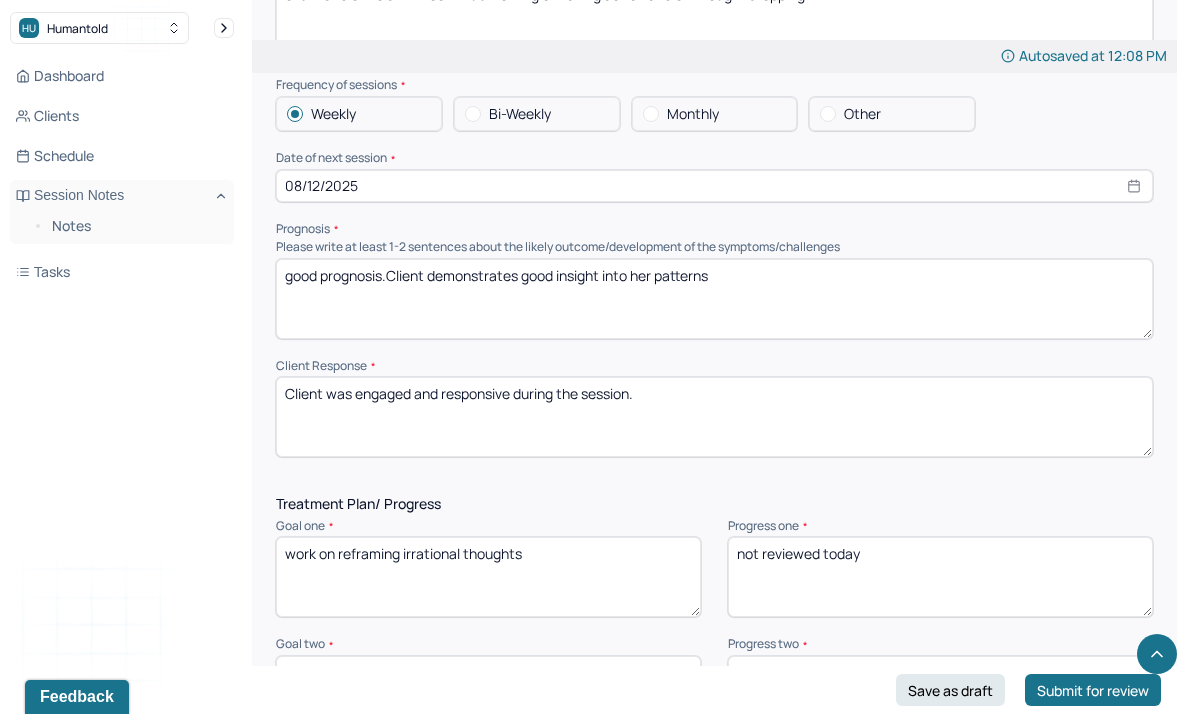 type on "good prognosis.Client demonstrates good insight into her patterns" 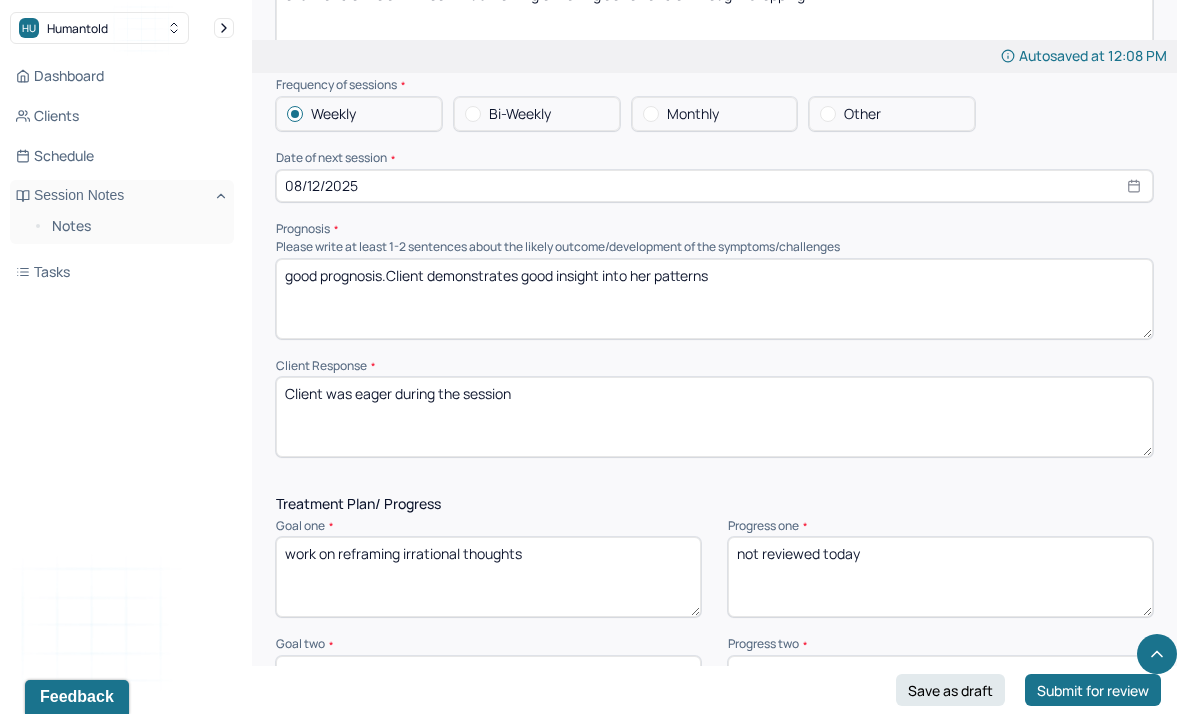 type on "Client was eager during the session" 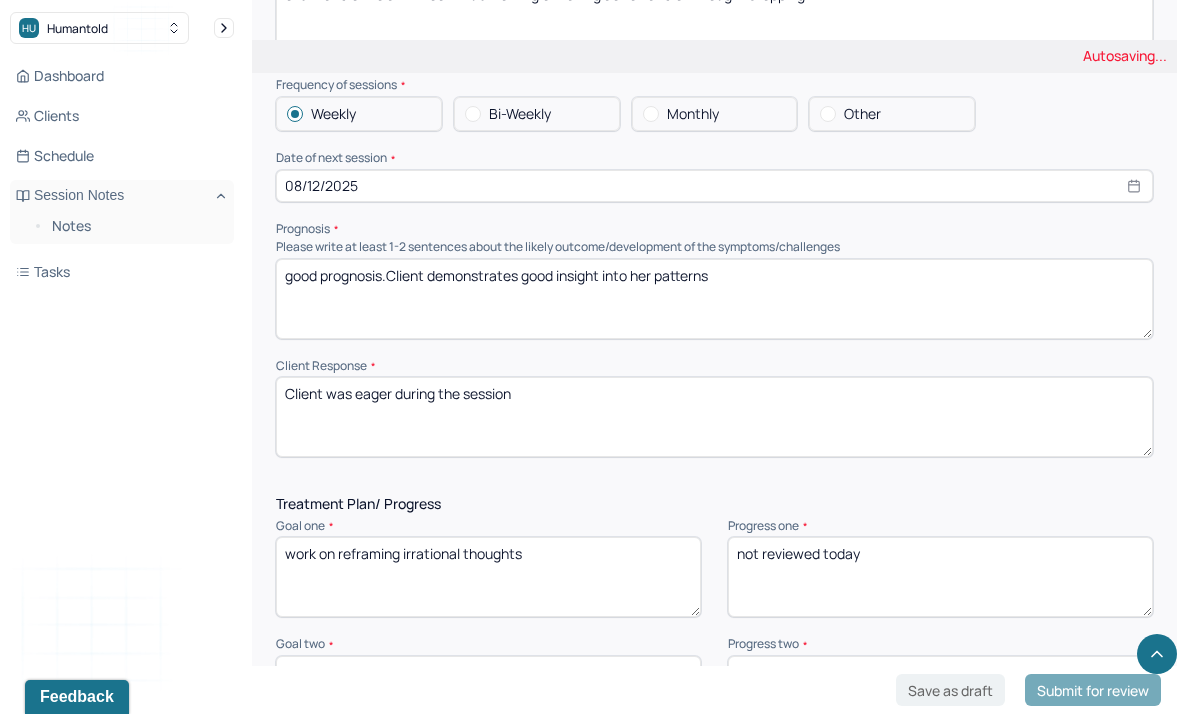 drag, startPoint x: 944, startPoint y: 540, endPoint x: 647, endPoint y: 536, distance: 297.02695 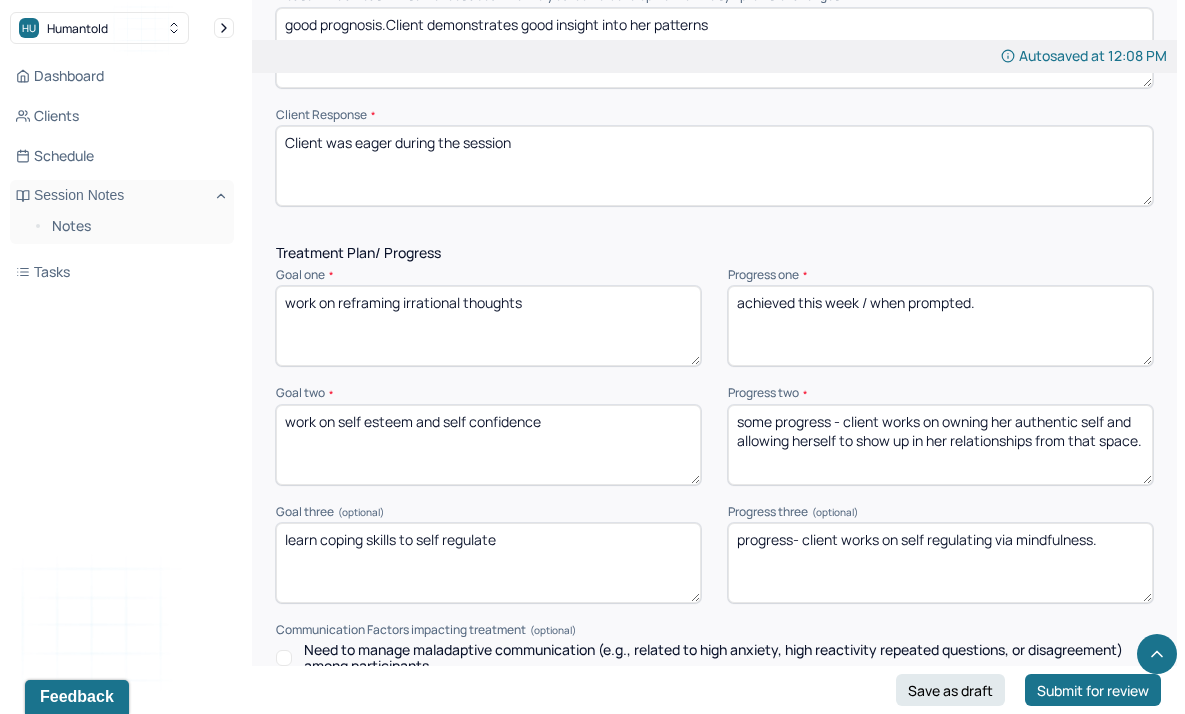 scroll, scrollTop: 2655, scrollLeft: 0, axis: vertical 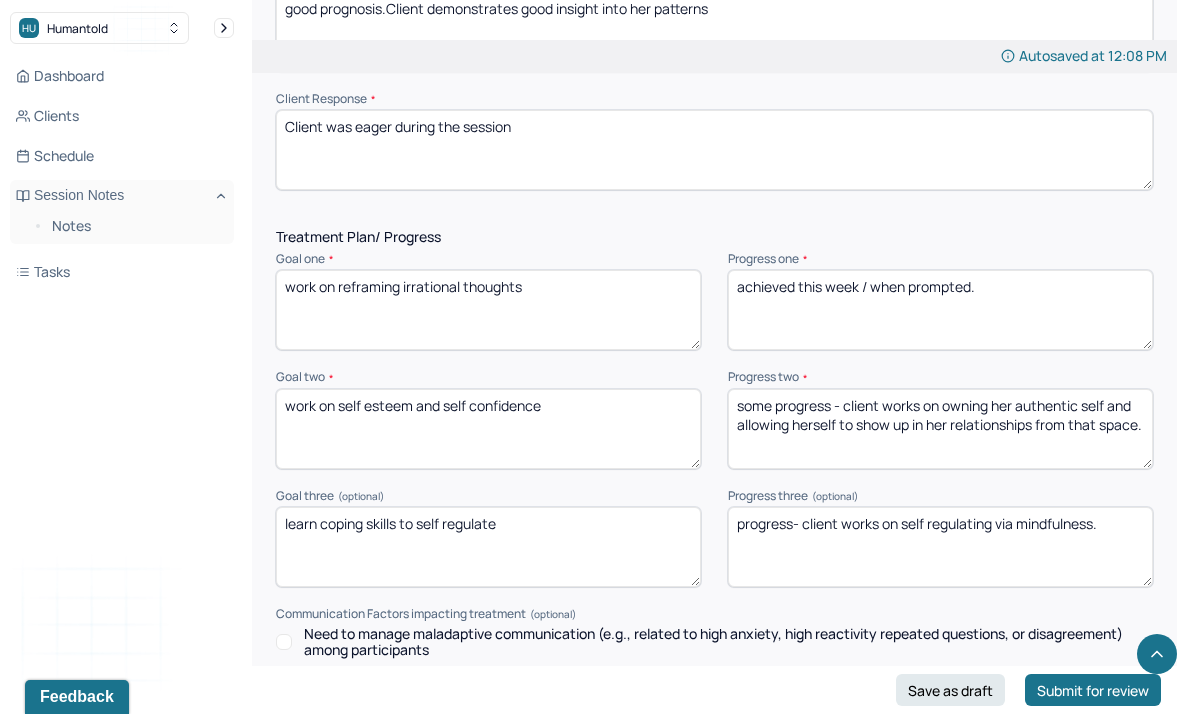 type on "achieved this week / when prompted." 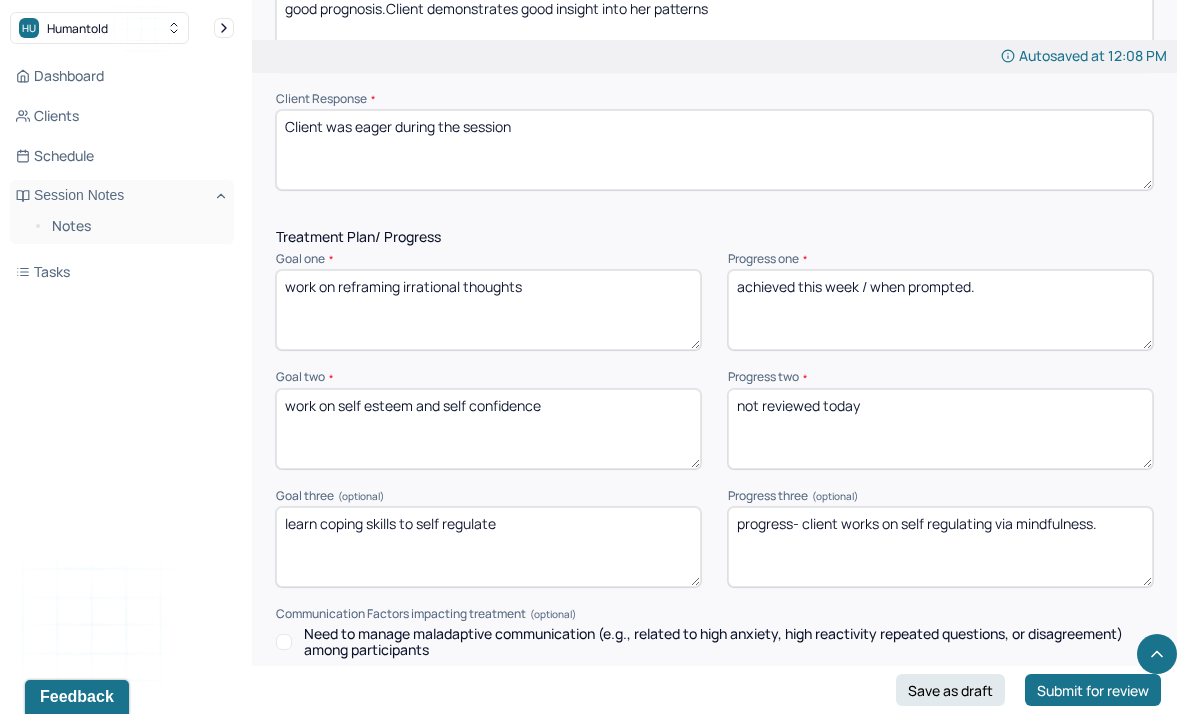type on "not reviewed today" 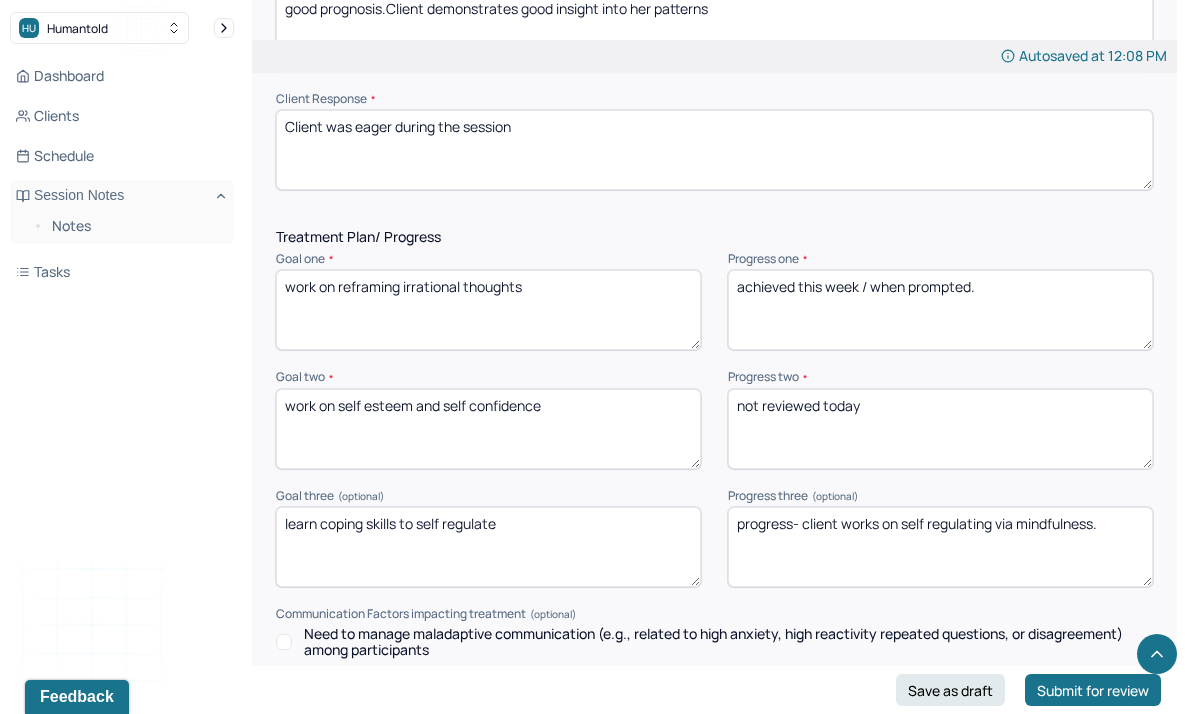 drag, startPoint x: 1133, startPoint y: 518, endPoint x: 997, endPoint y: 519, distance: 136.00368 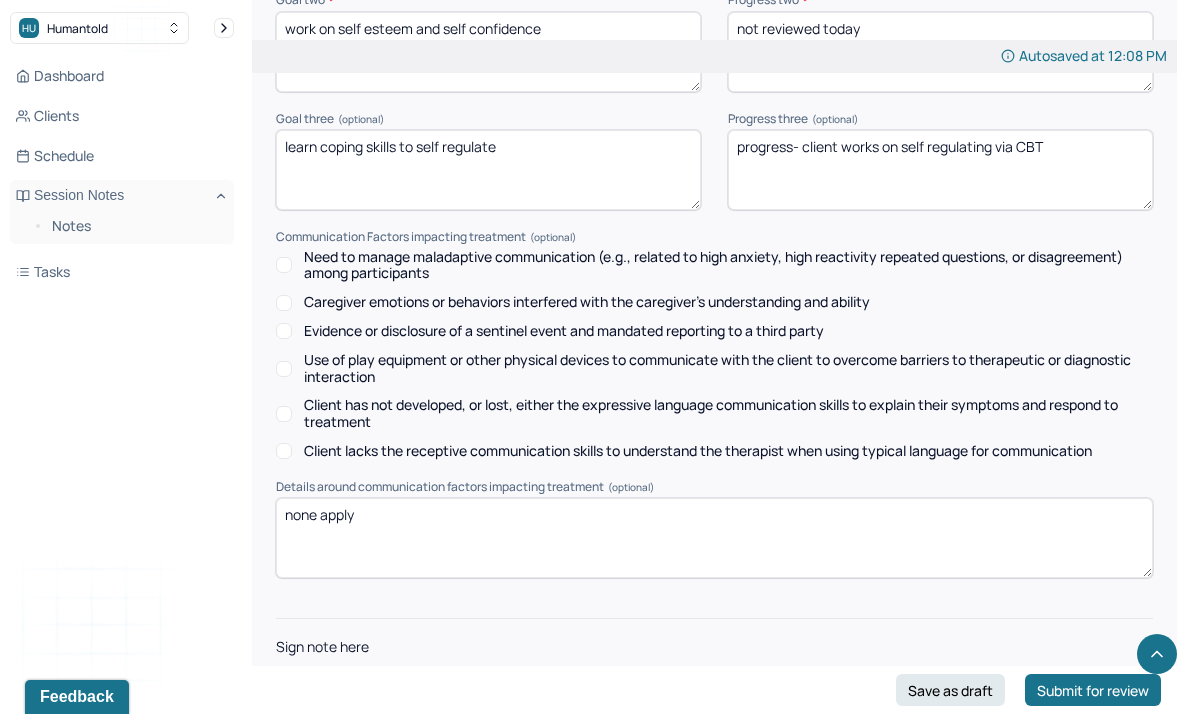 scroll, scrollTop: 3104, scrollLeft: 0, axis: vertical 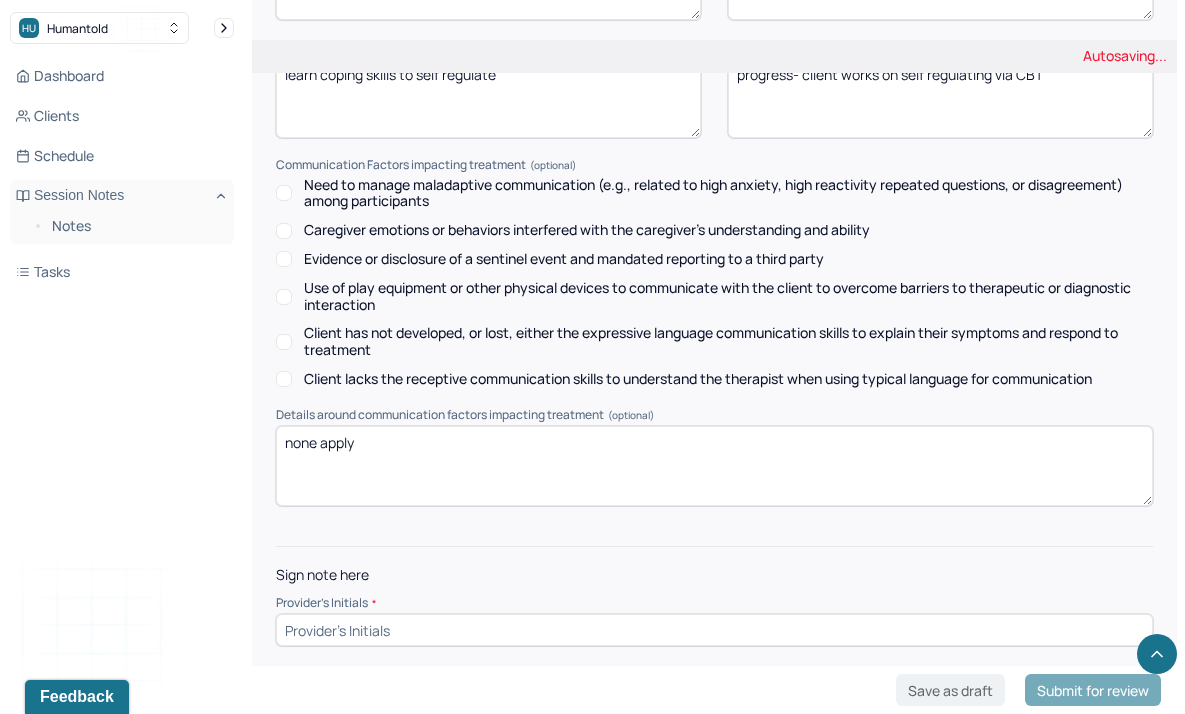 type on "progress- client works on self regulating via CBT" 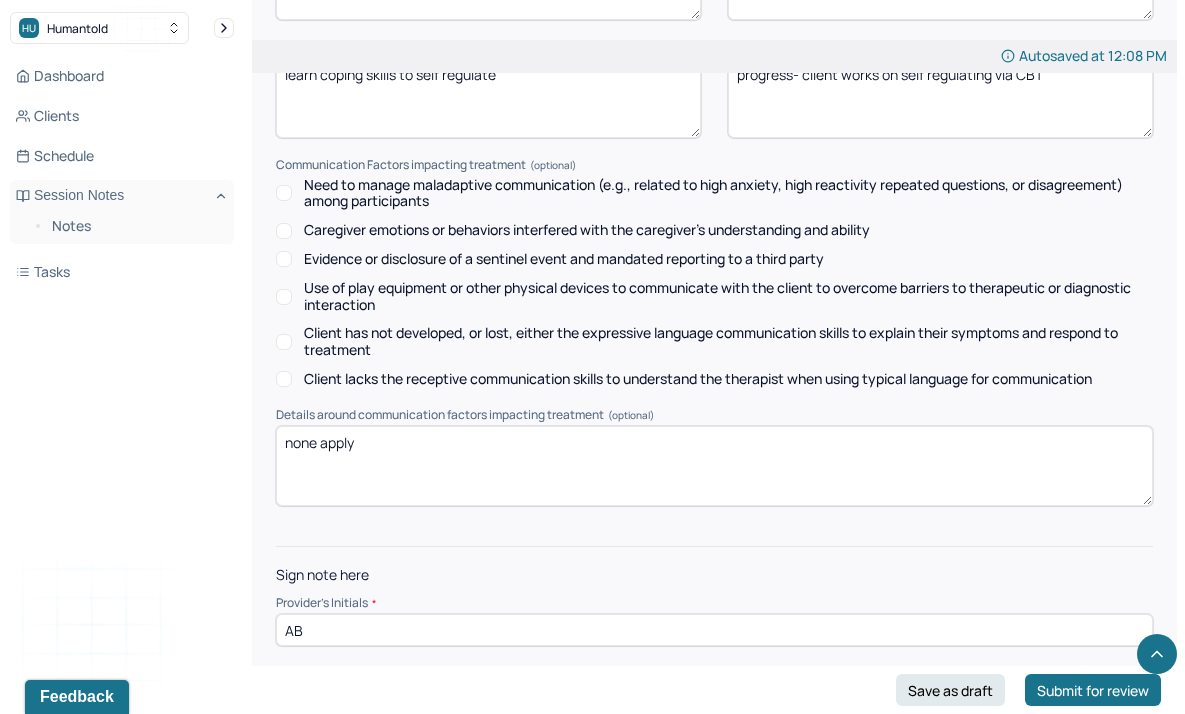 type on "AB" 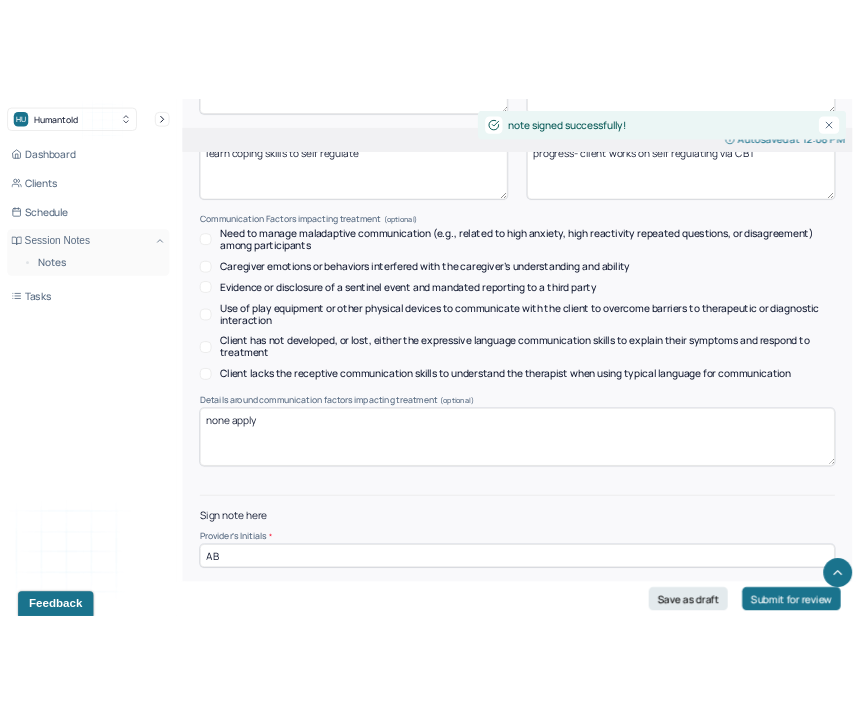 scroll, scrollTop: 0, scrollLeft: 0, axis: both 